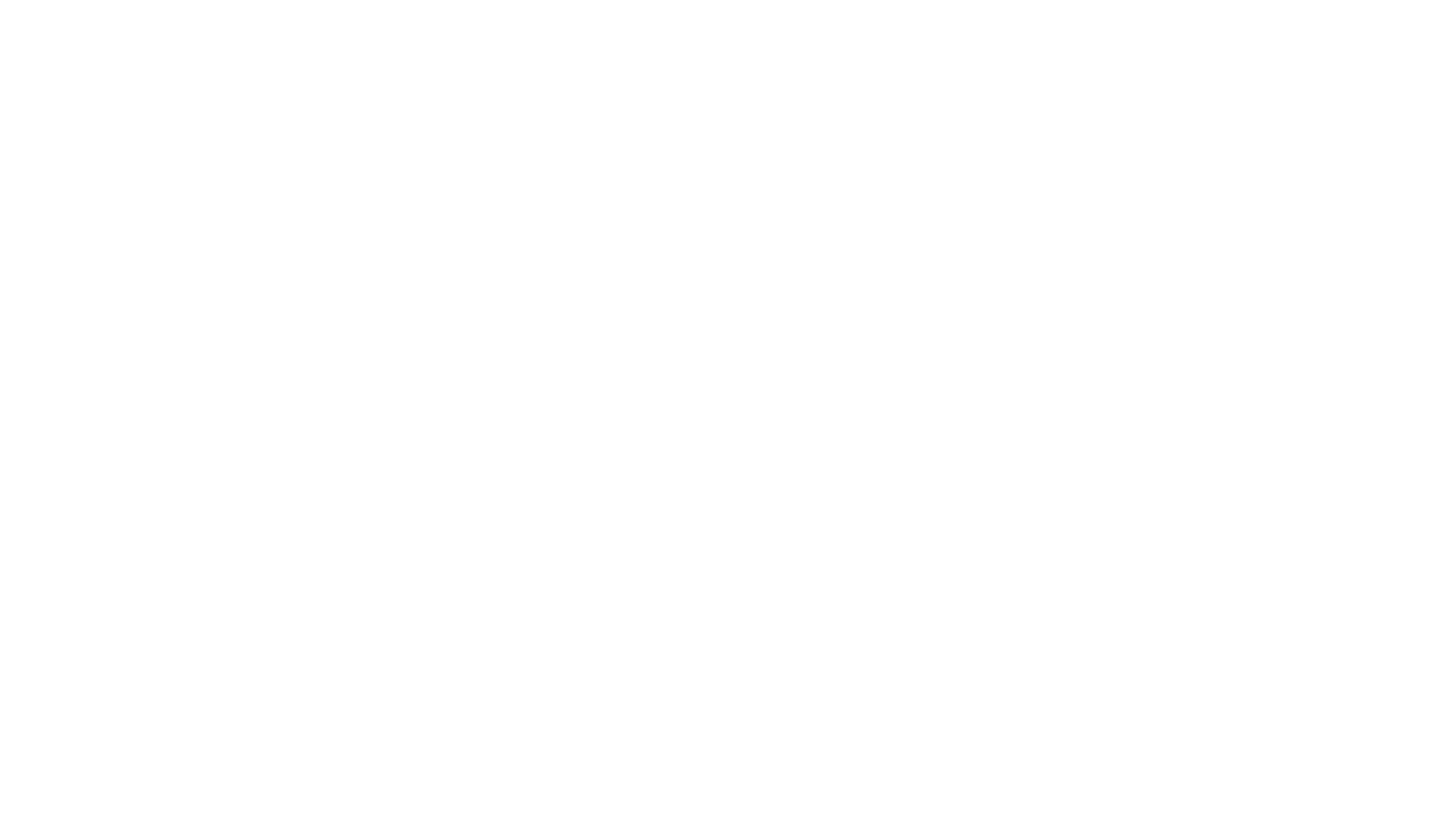 scroll, scrollTop: 0, scrollLeft: 0, axis: both 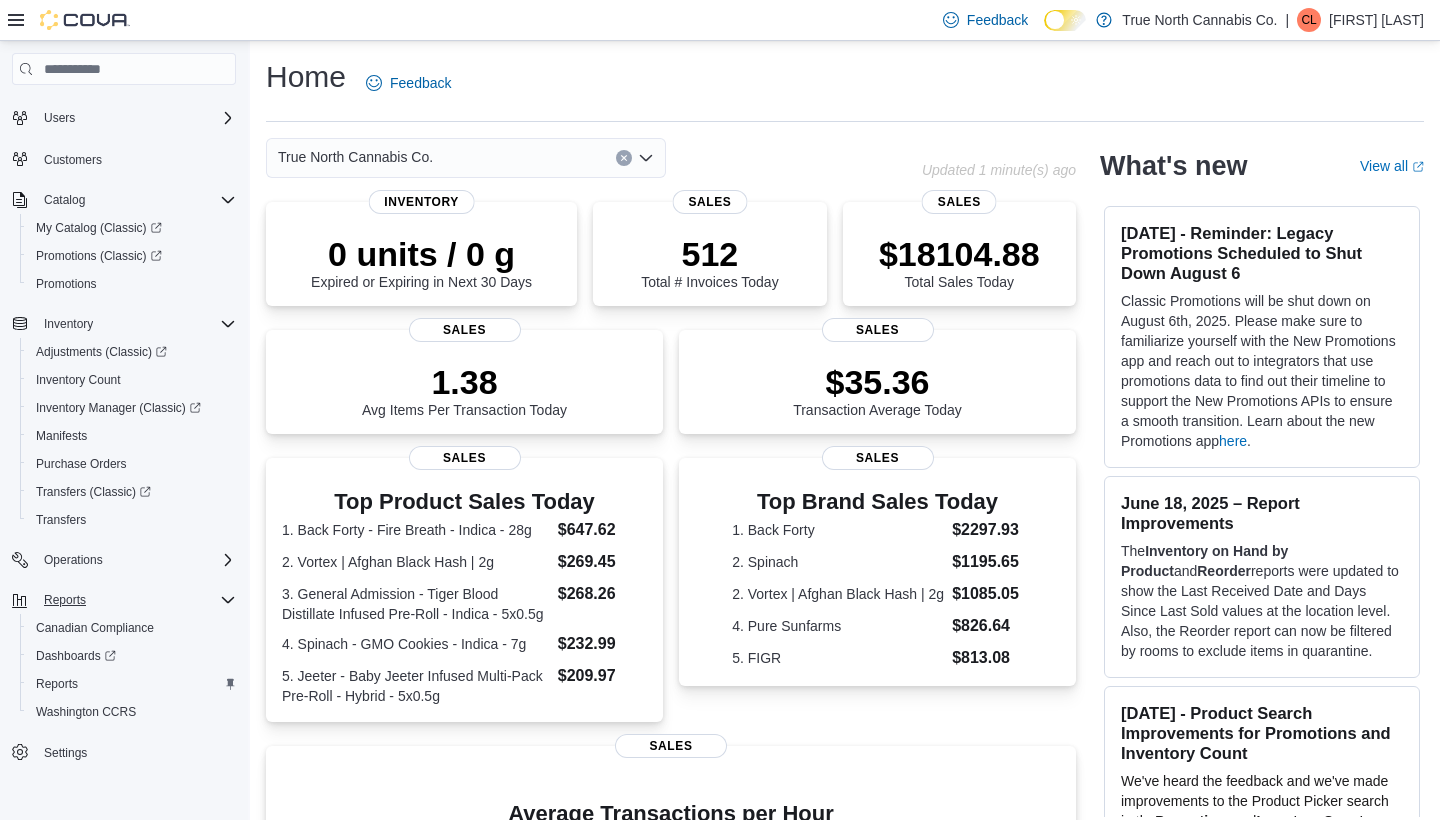 click on "Reports" at bounding box center (65, 600) 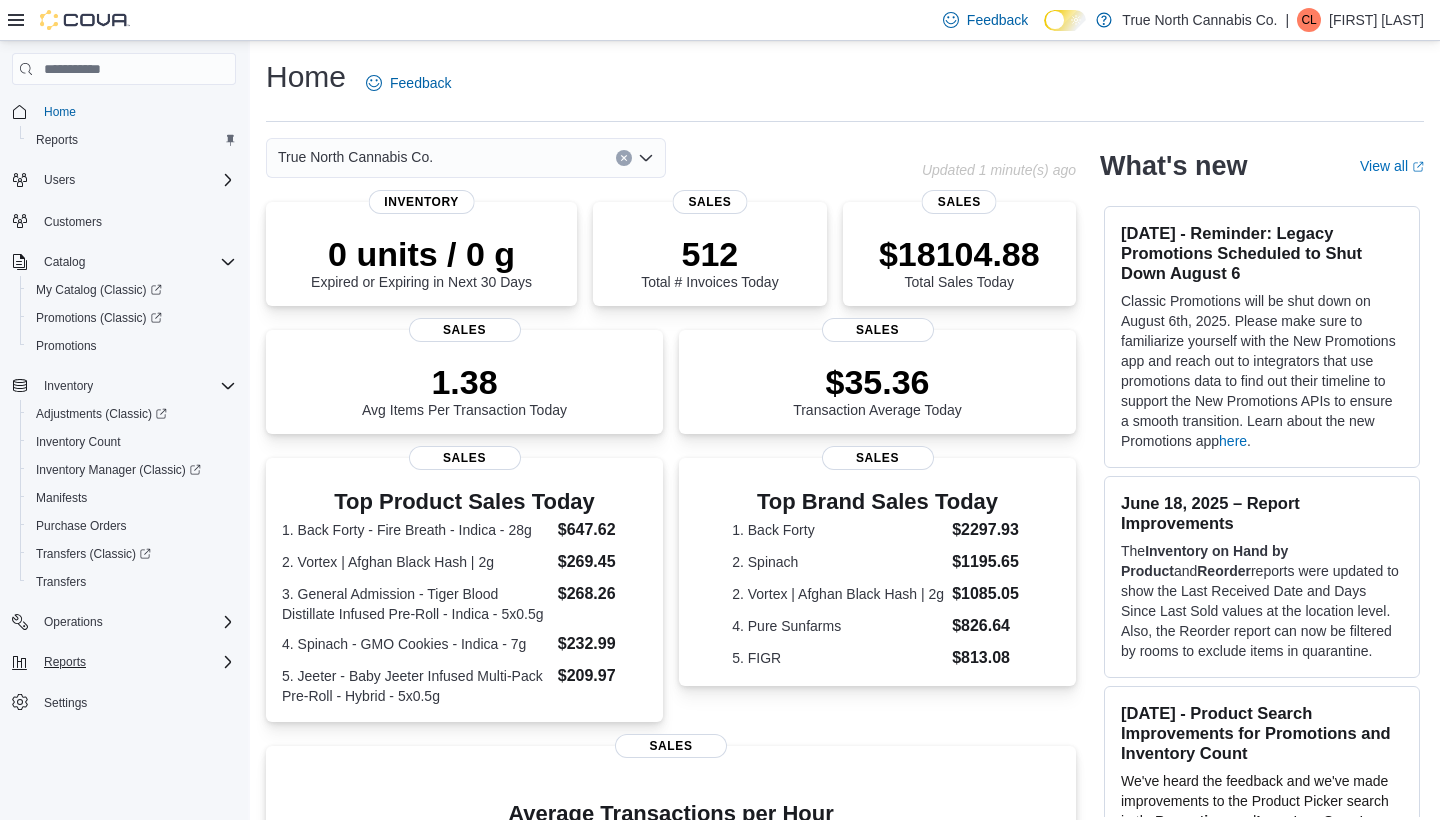 scroll, scrollTop: 0, scrollLeft: 0, axis: both 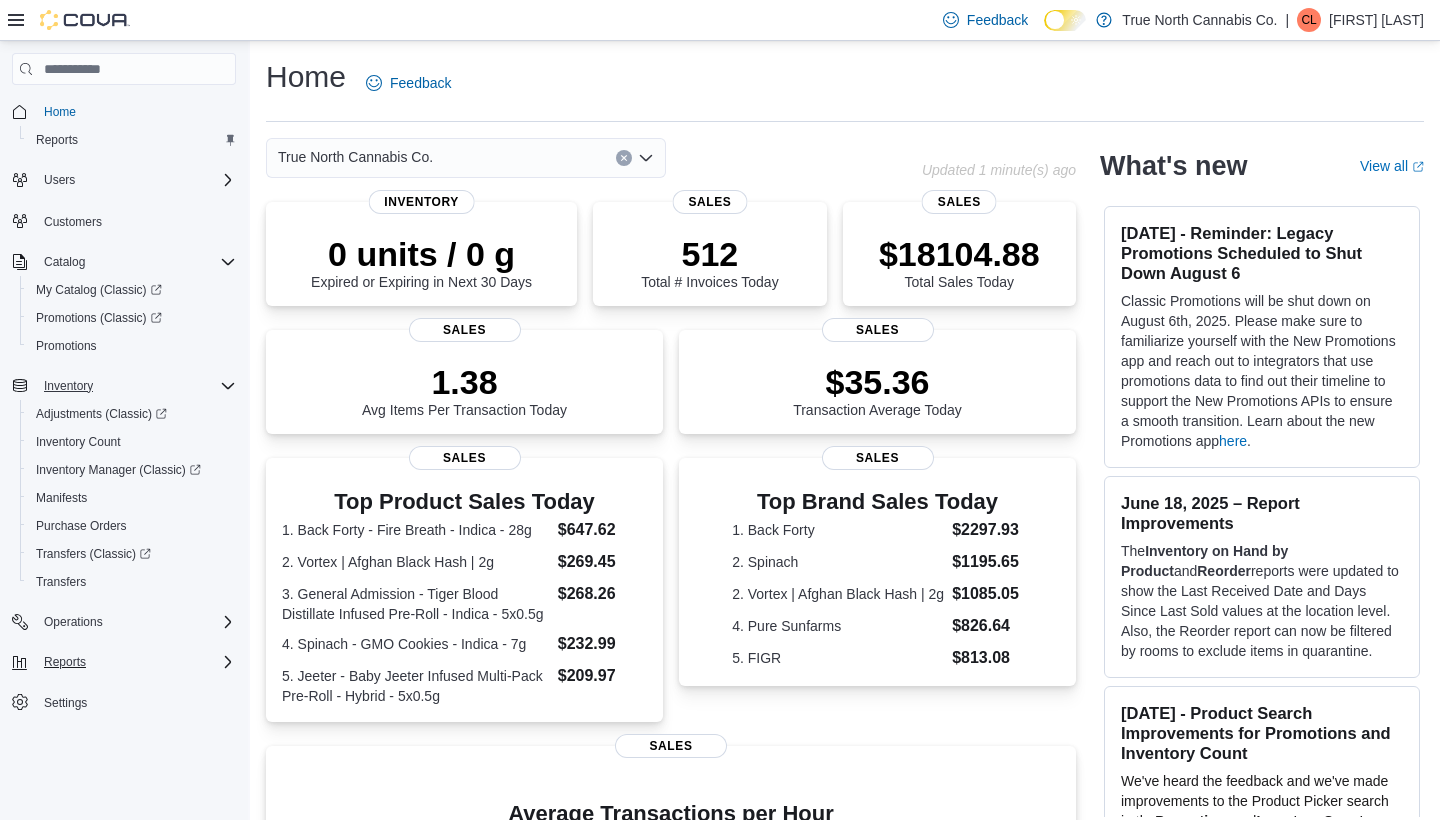 click on "Inventory" at bounding box center (68, 386) 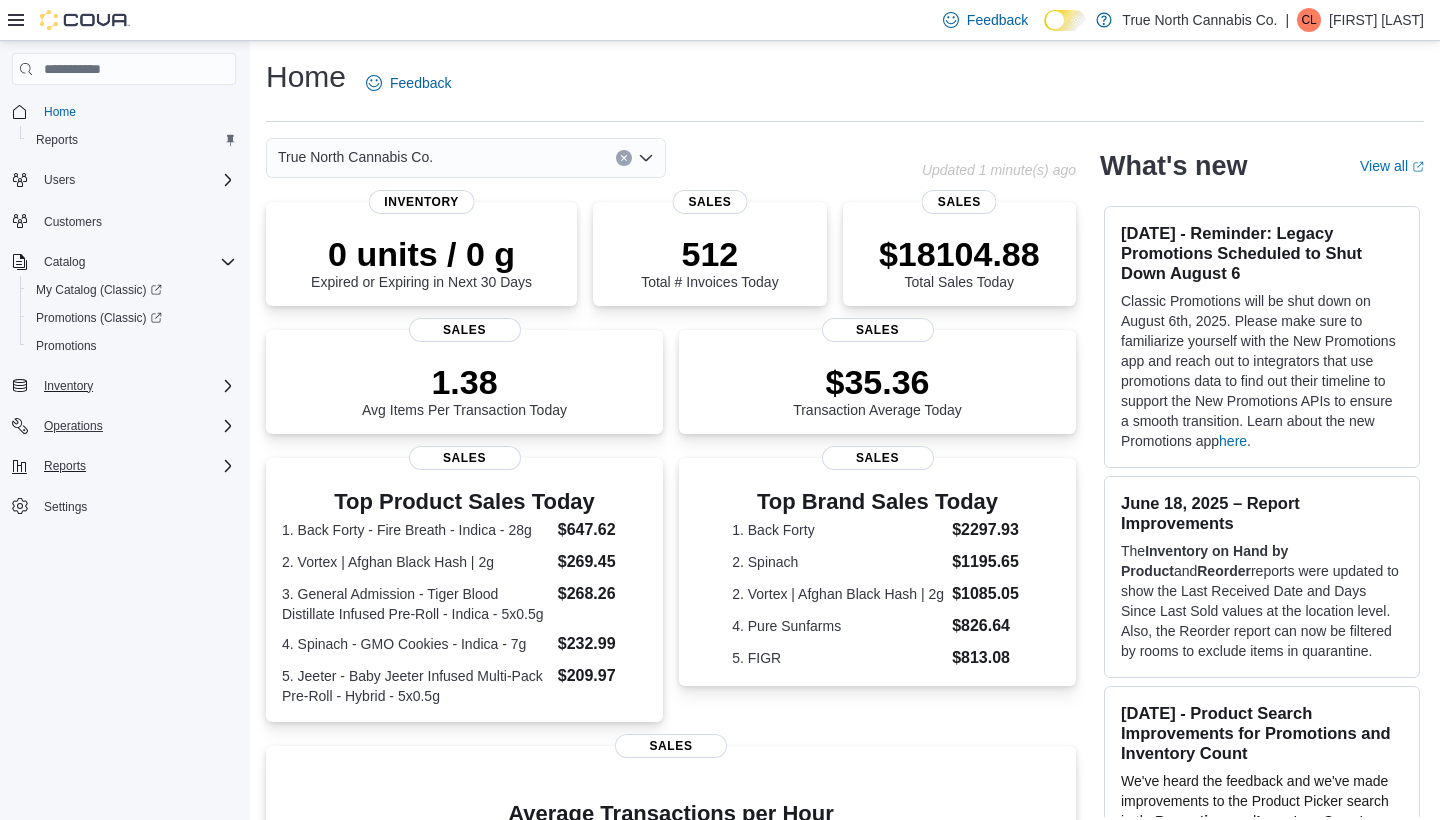 click on "Operations" at bounding box center (73, 426) 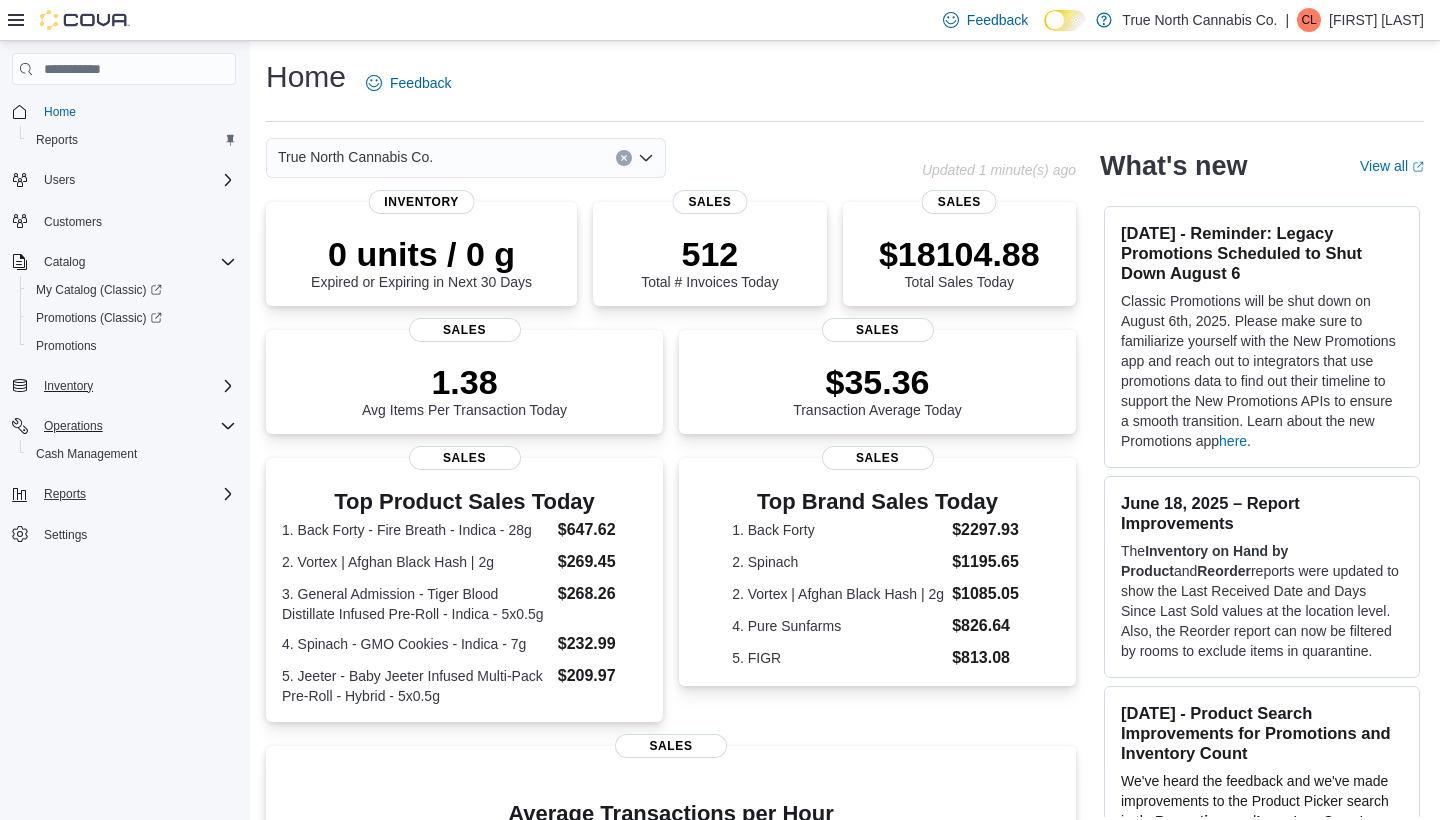 click on "Reports" at bounding box center [65, 494] 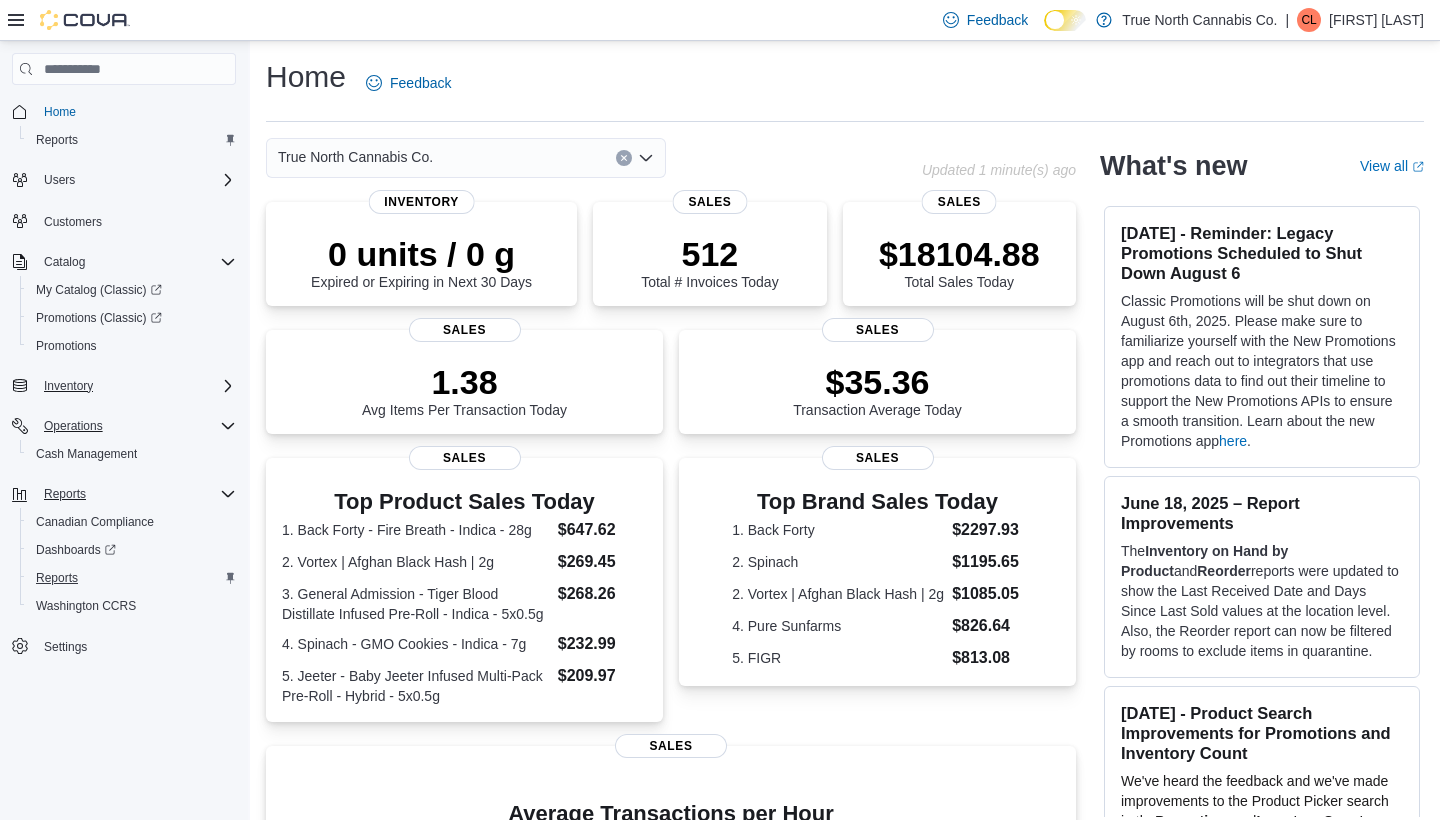 click on "Reports" at bounding box center (57, 578) 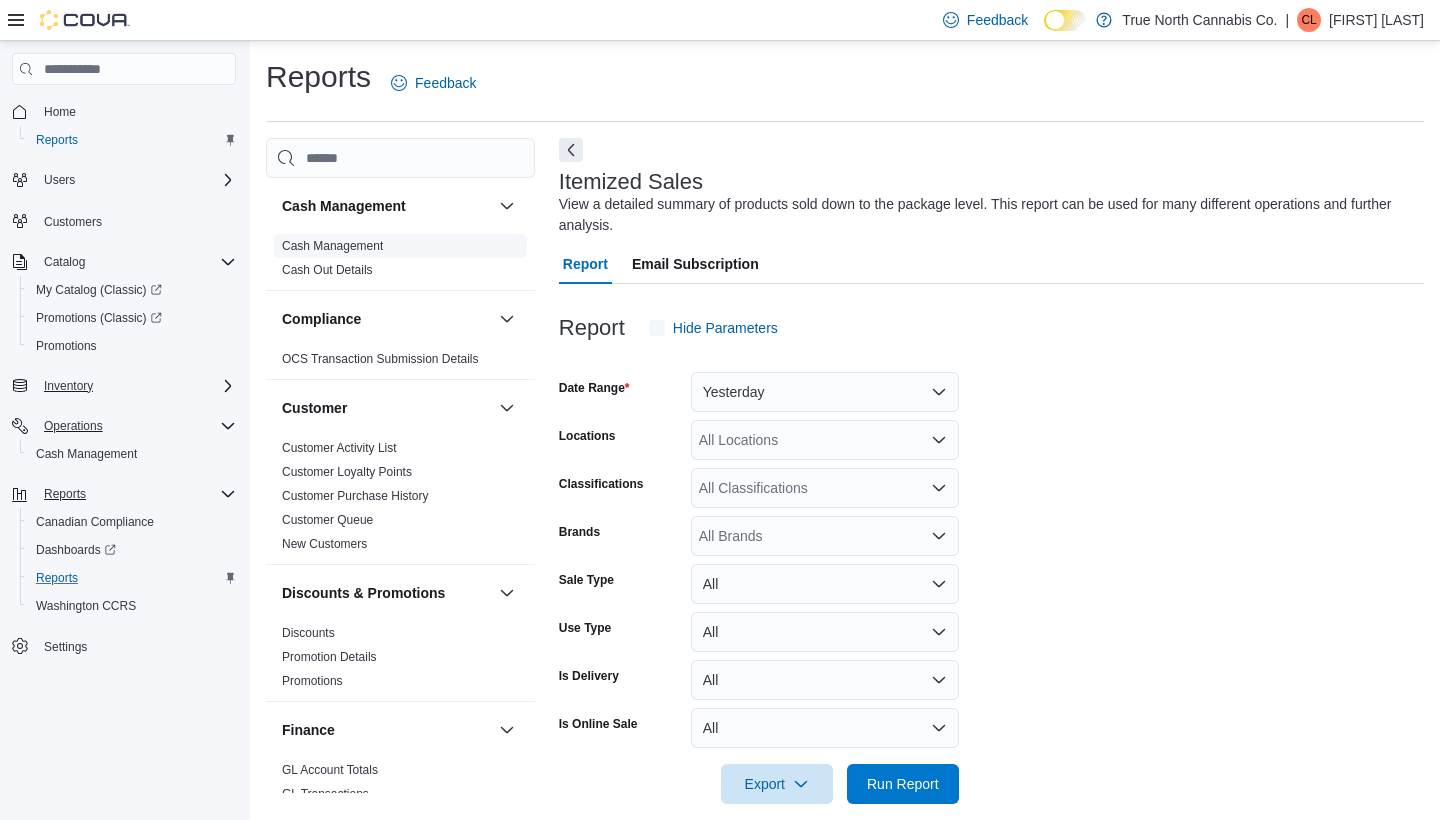 scroll, scrollTop: 23, scrollLeft: 0, axis: vertical 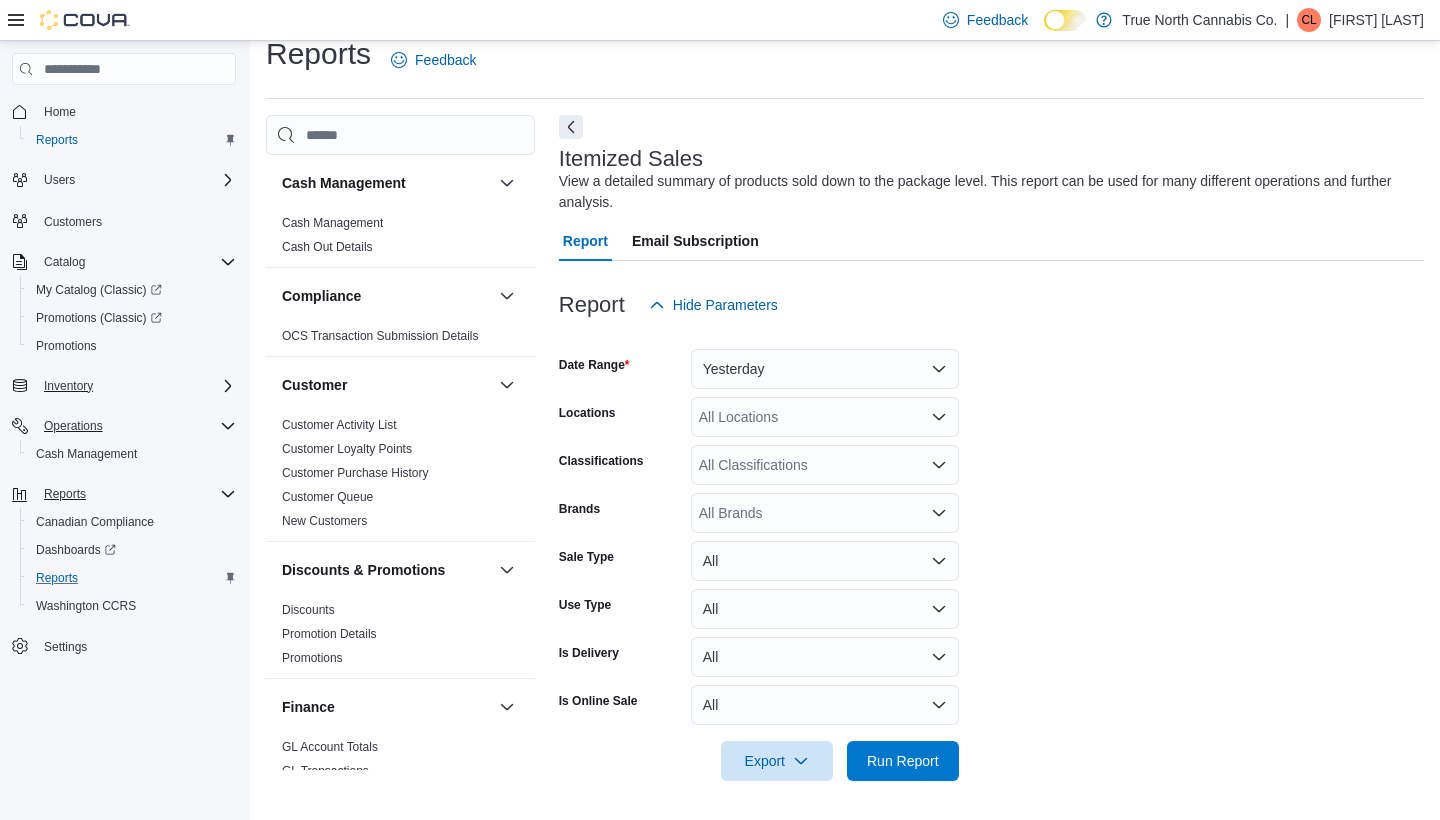 click on "Yesterday" at bounding box center [825, 369] 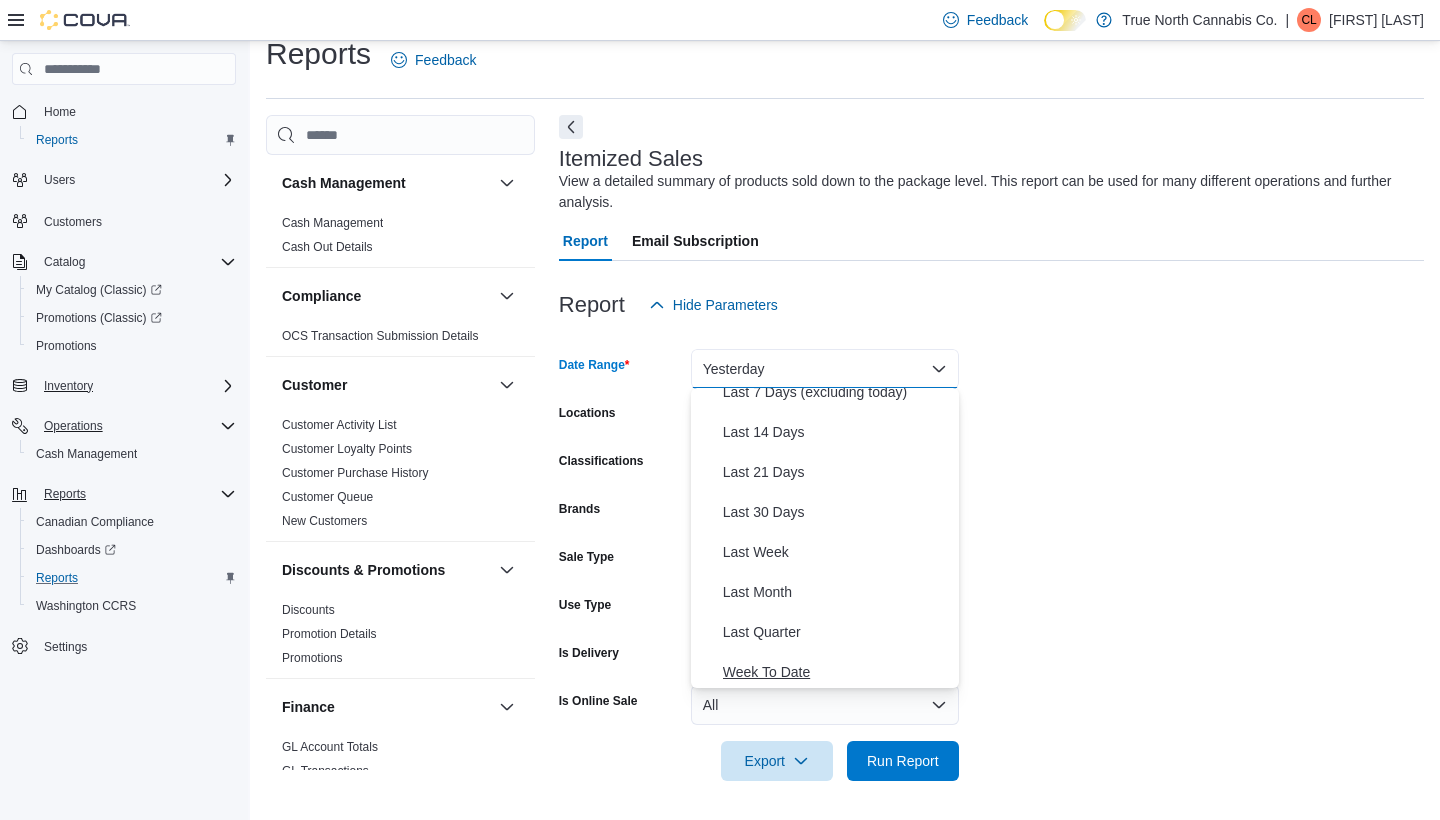 scroll, scrollTop: 177, scrollLeft: 0, axis: vertical 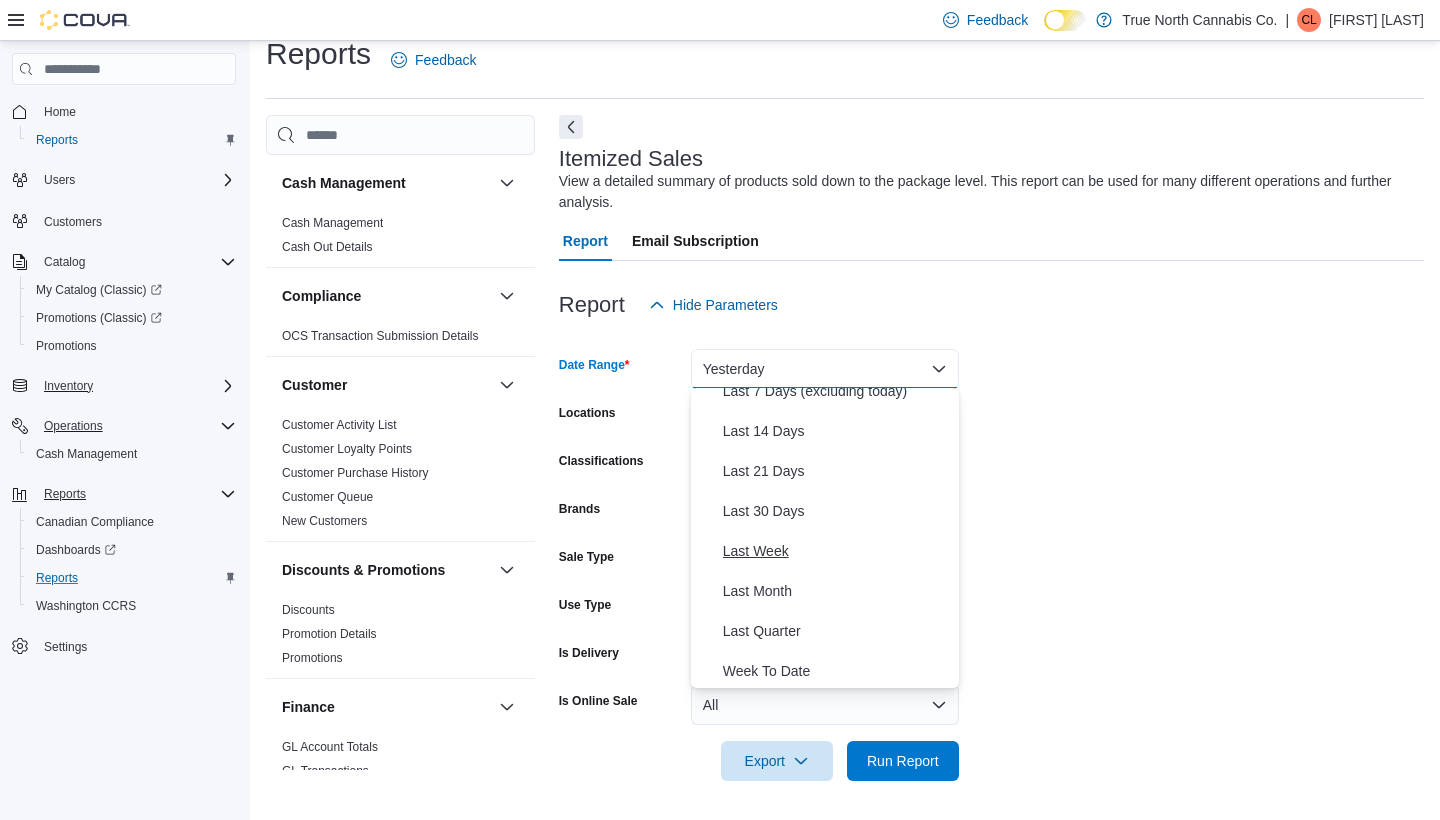 click on "Last Week" at bounding box center [837, 551] 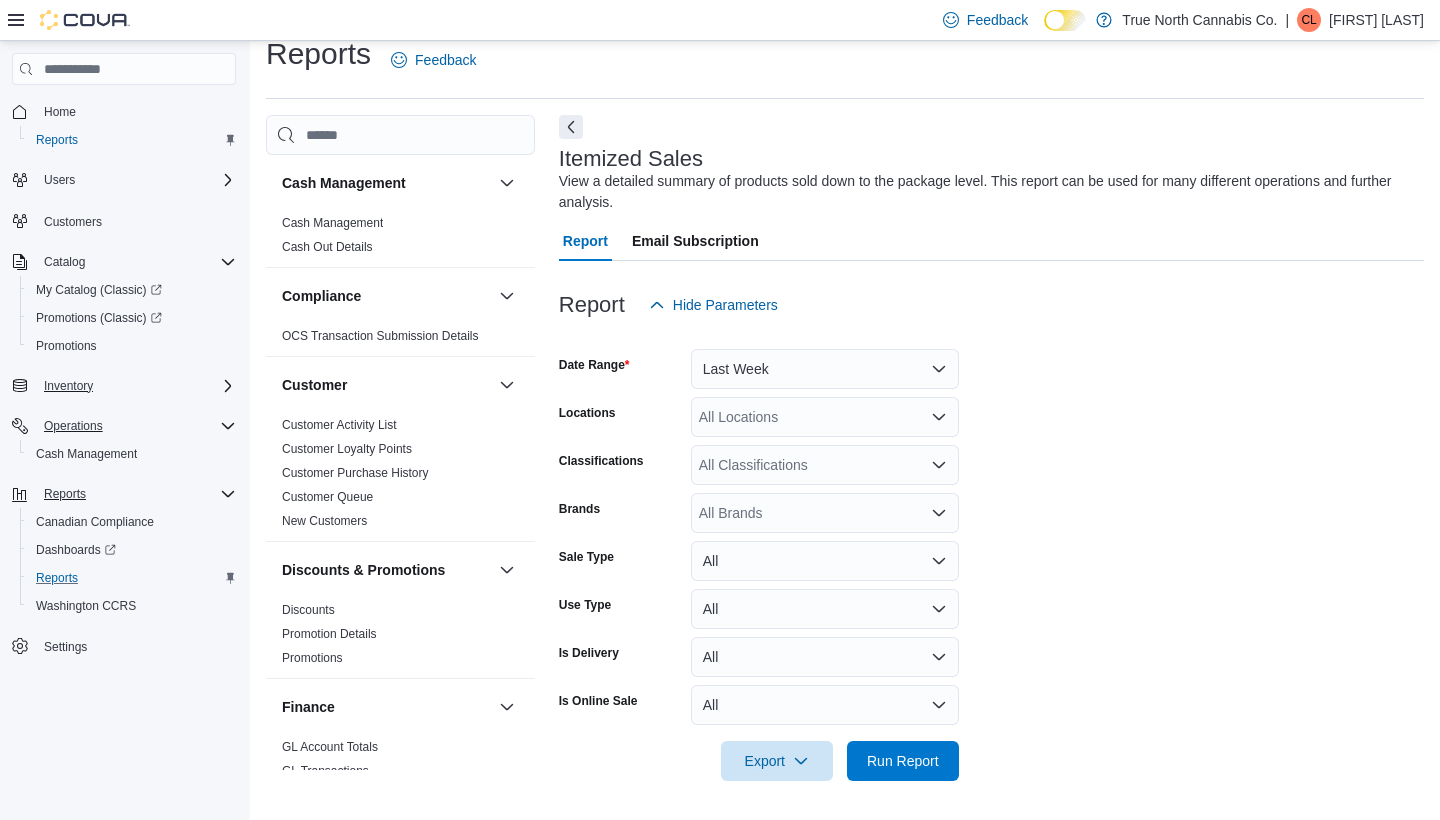 click on "All Locations" at bounding box center (825, 417) 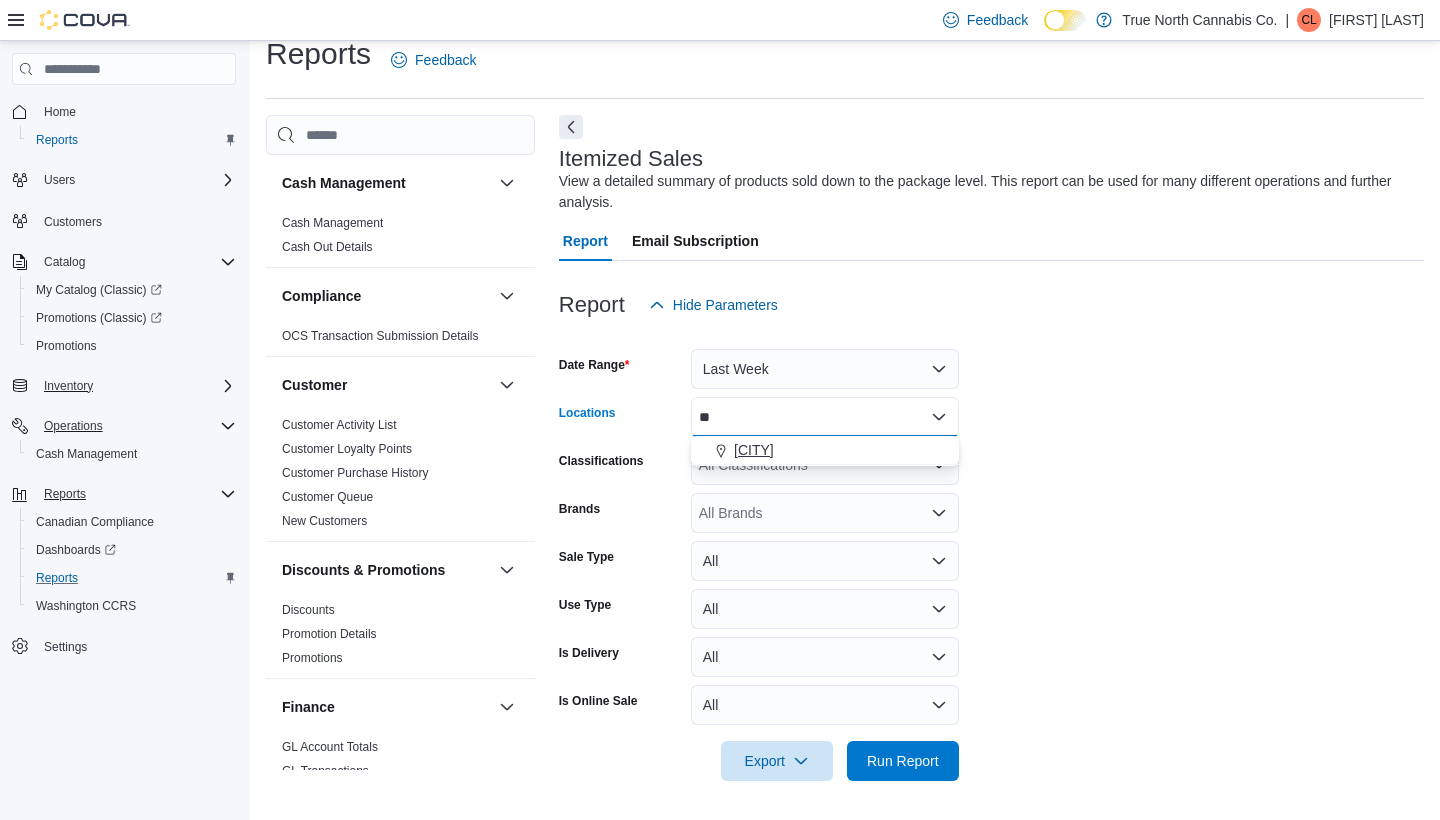 type on "**" 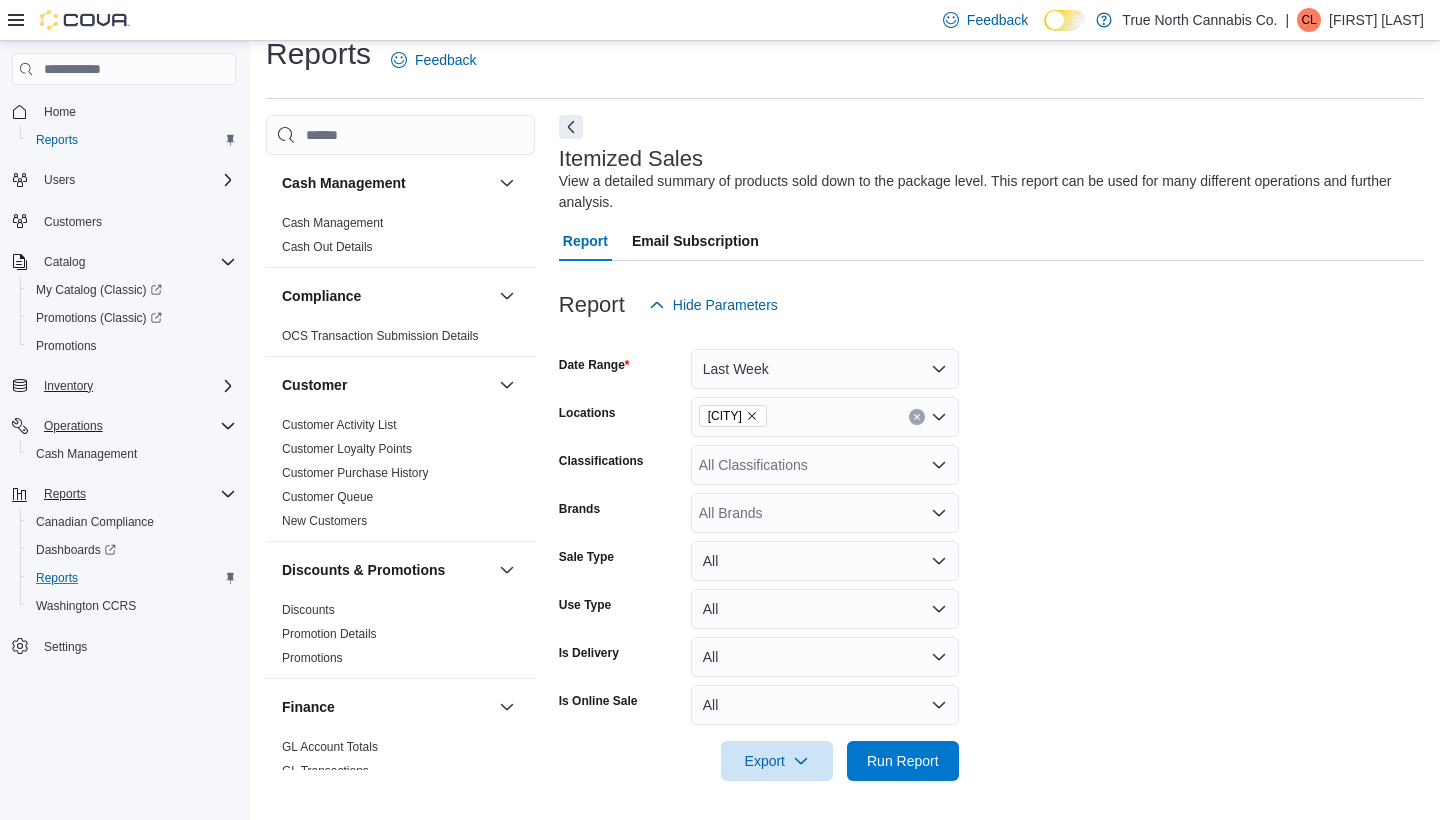 click on "Date Range Last Week Locations Sudbury Classifications All Classifications Brands All Brands Sale Type All Use Type All Is Delivery All Is Online Sale All Export Run Report" at bounding box center [991, 553] 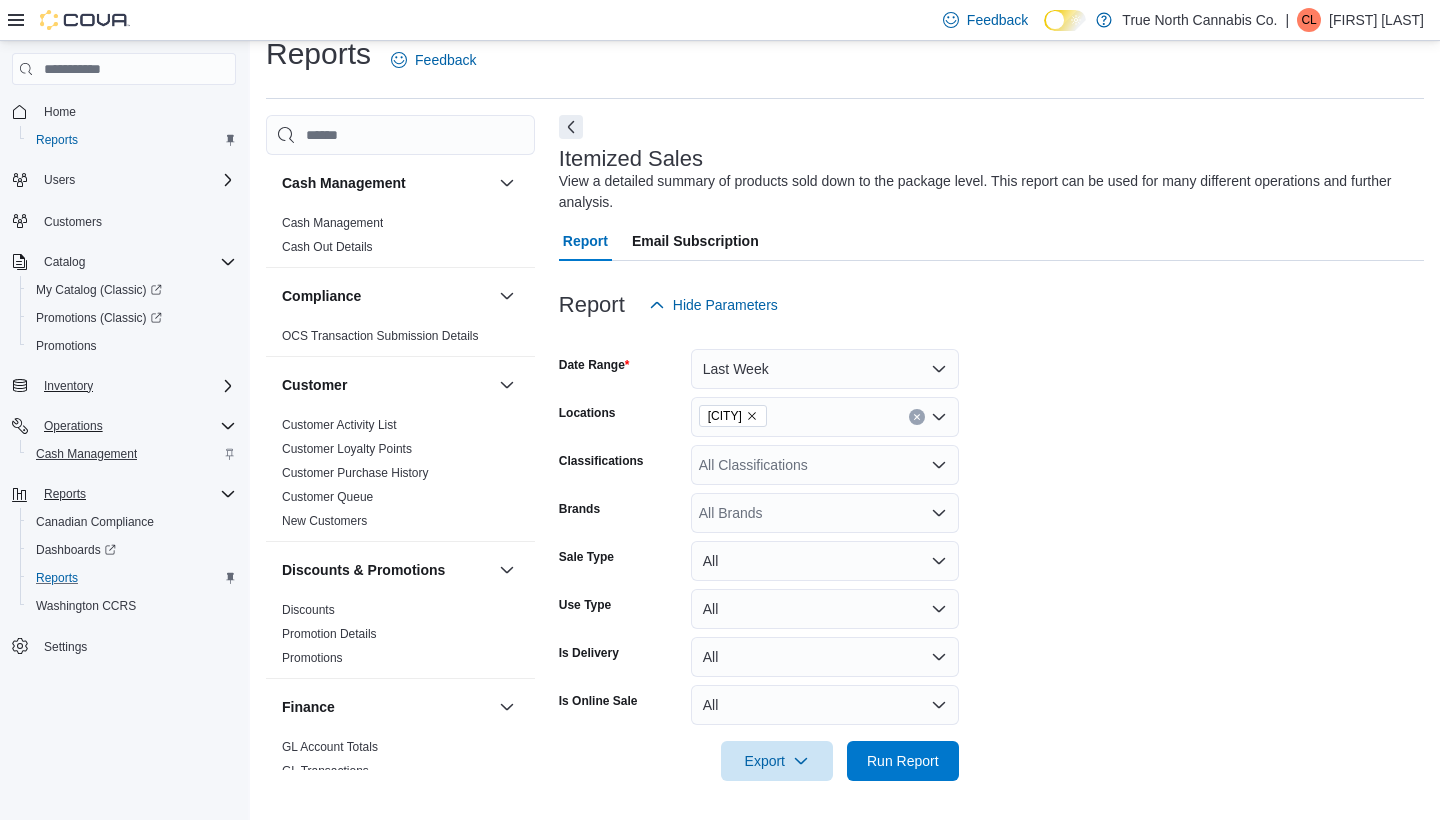 click on "Cash Management" at bounding box center (86, 454) 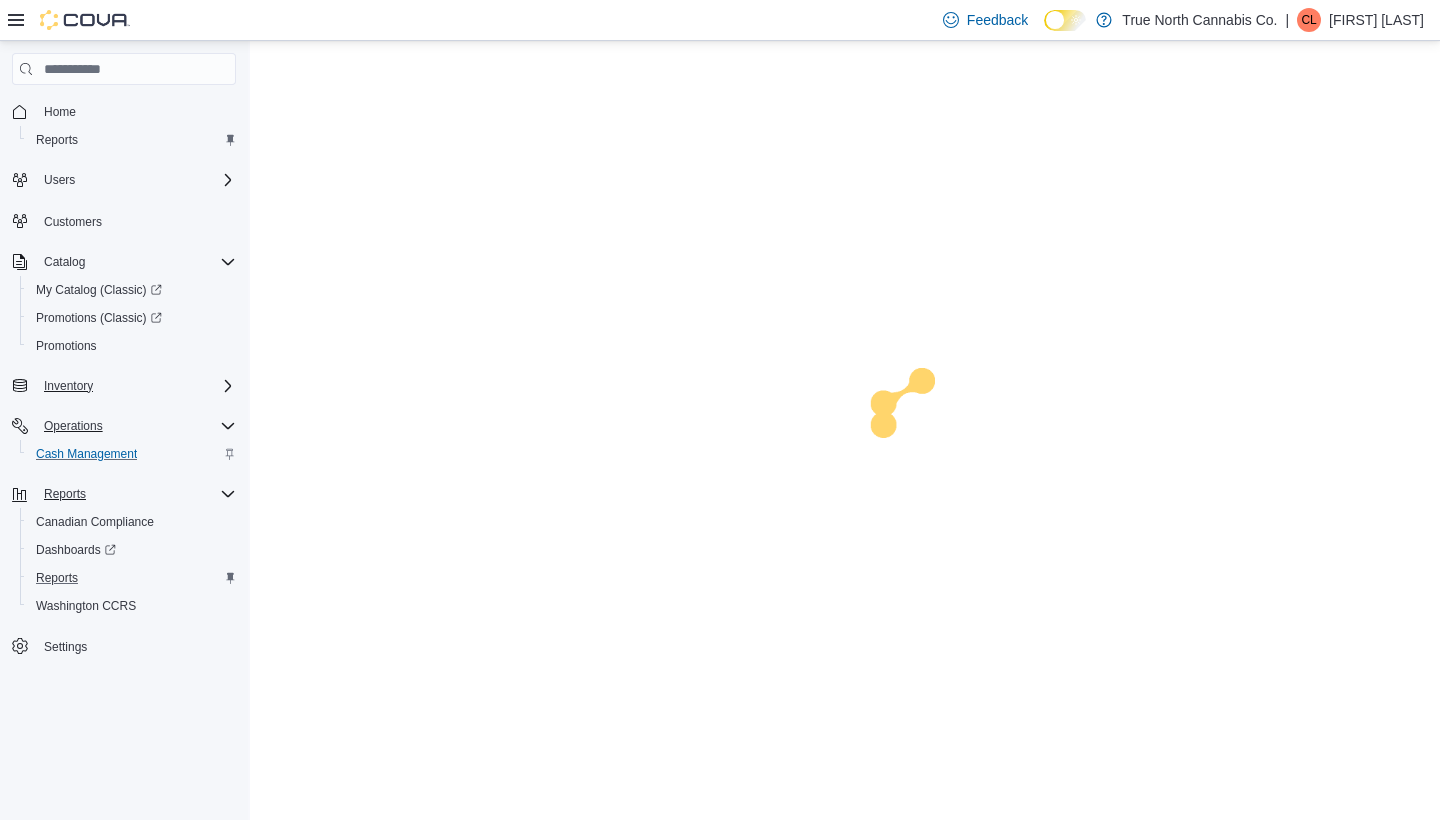 scroll, scrollTop: 0, scrollLeft: 0, axis: both 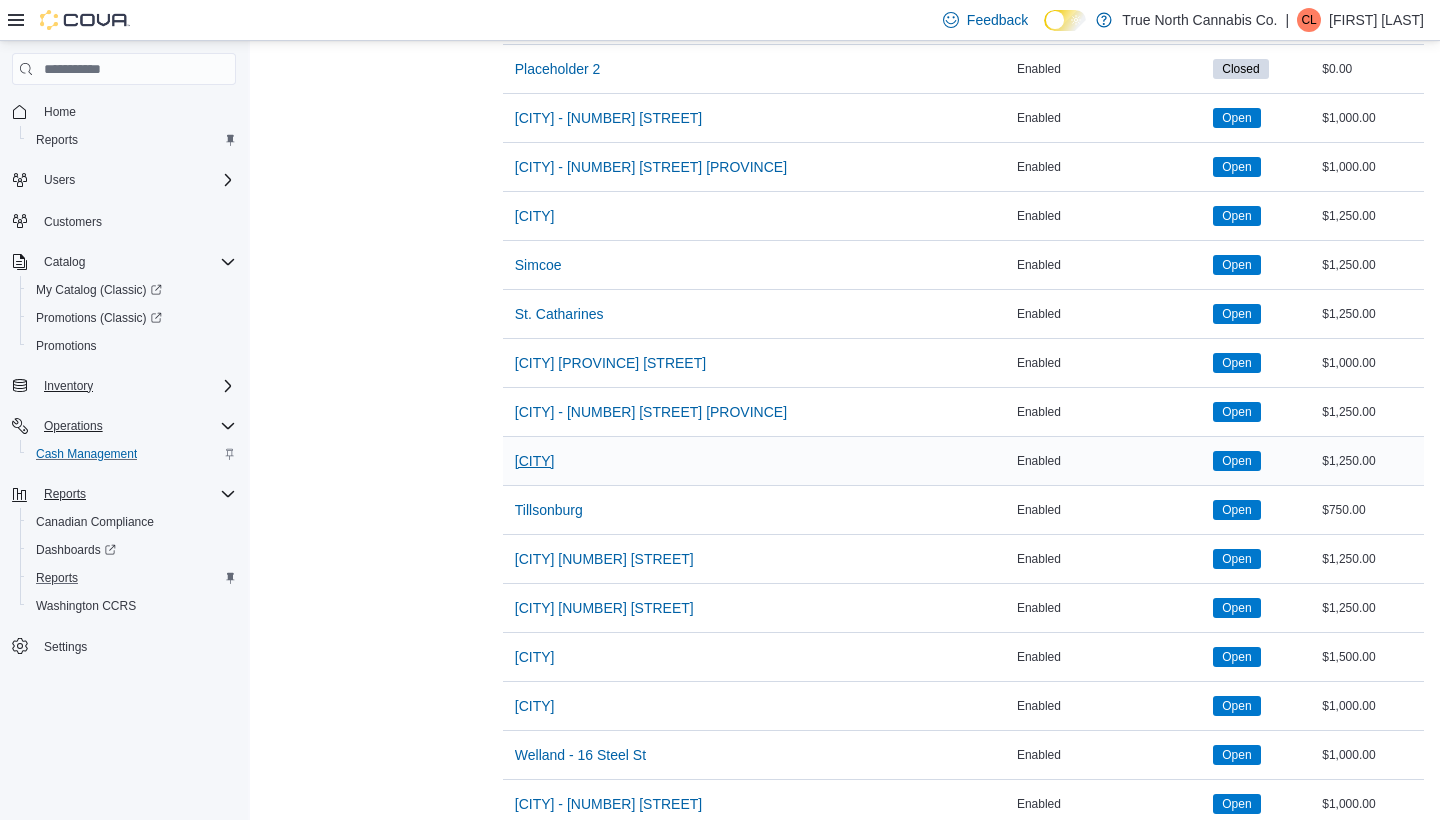 click on "[CITY]" at bounding box center [535, 461] 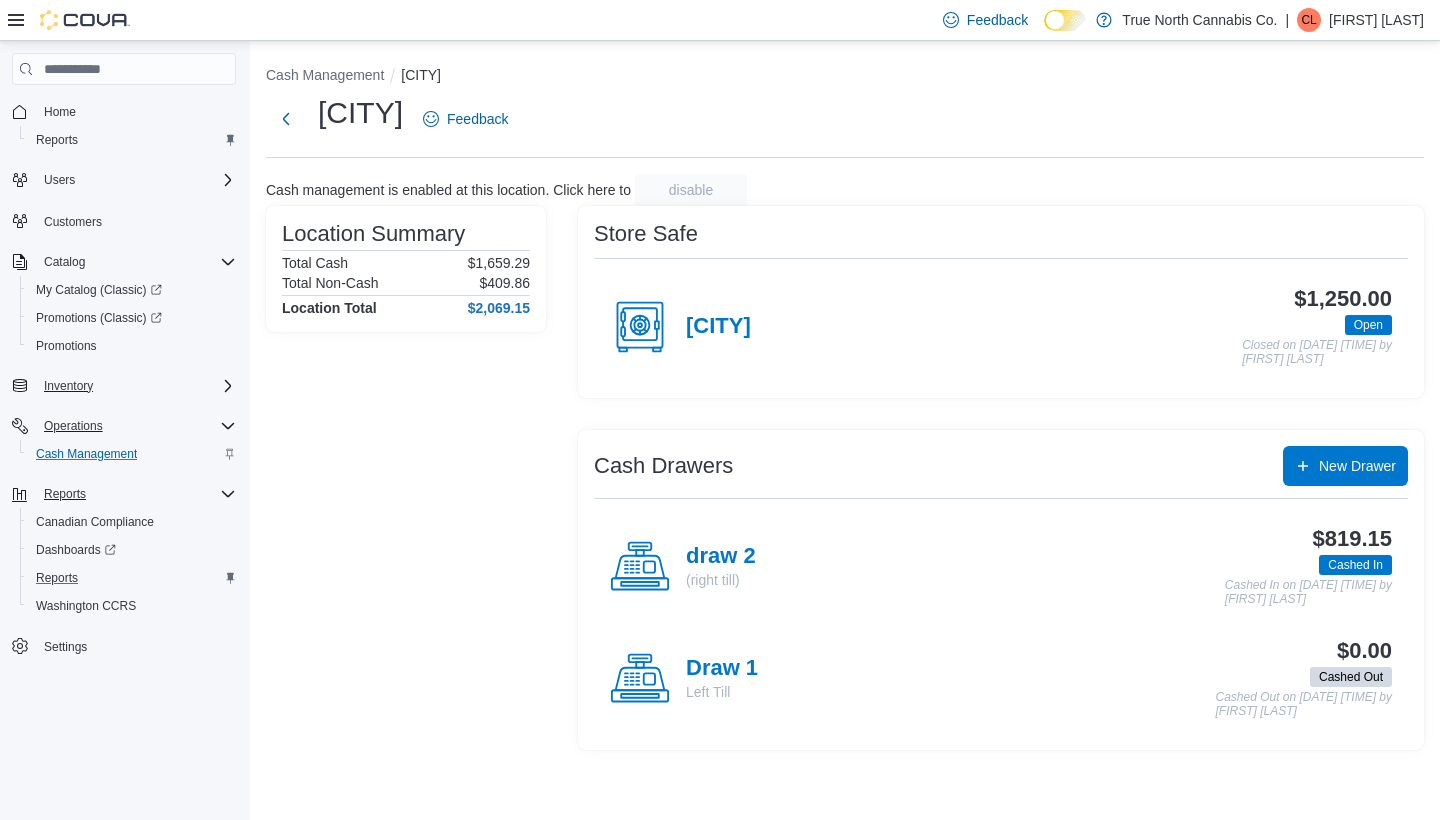 scroll, scrollTop: 0, scrollLeft: 0, axis: both 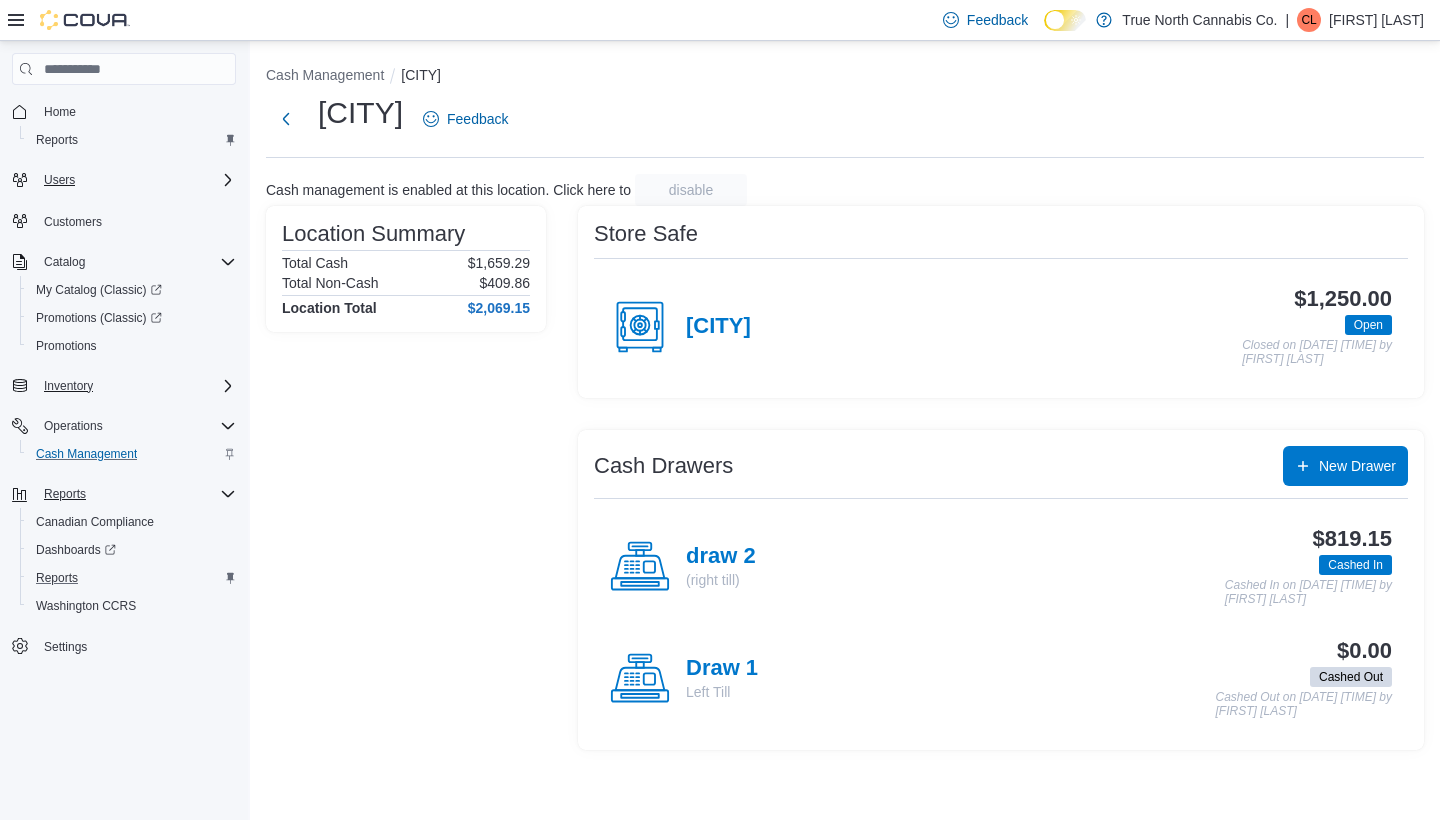 click on "Users" at bounding box center (136, 180) 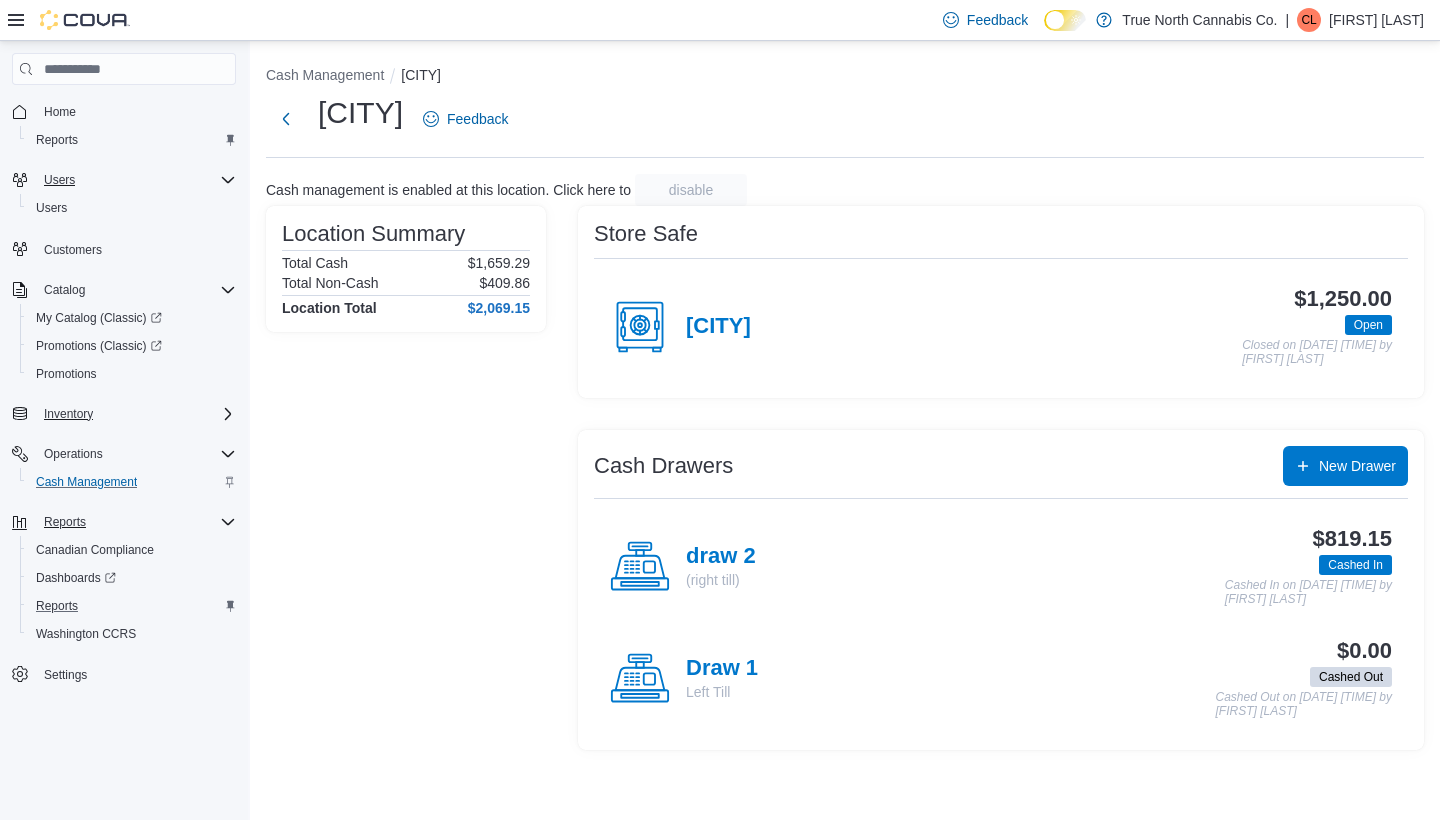 click on "Users" at bounding box center (136, 180) 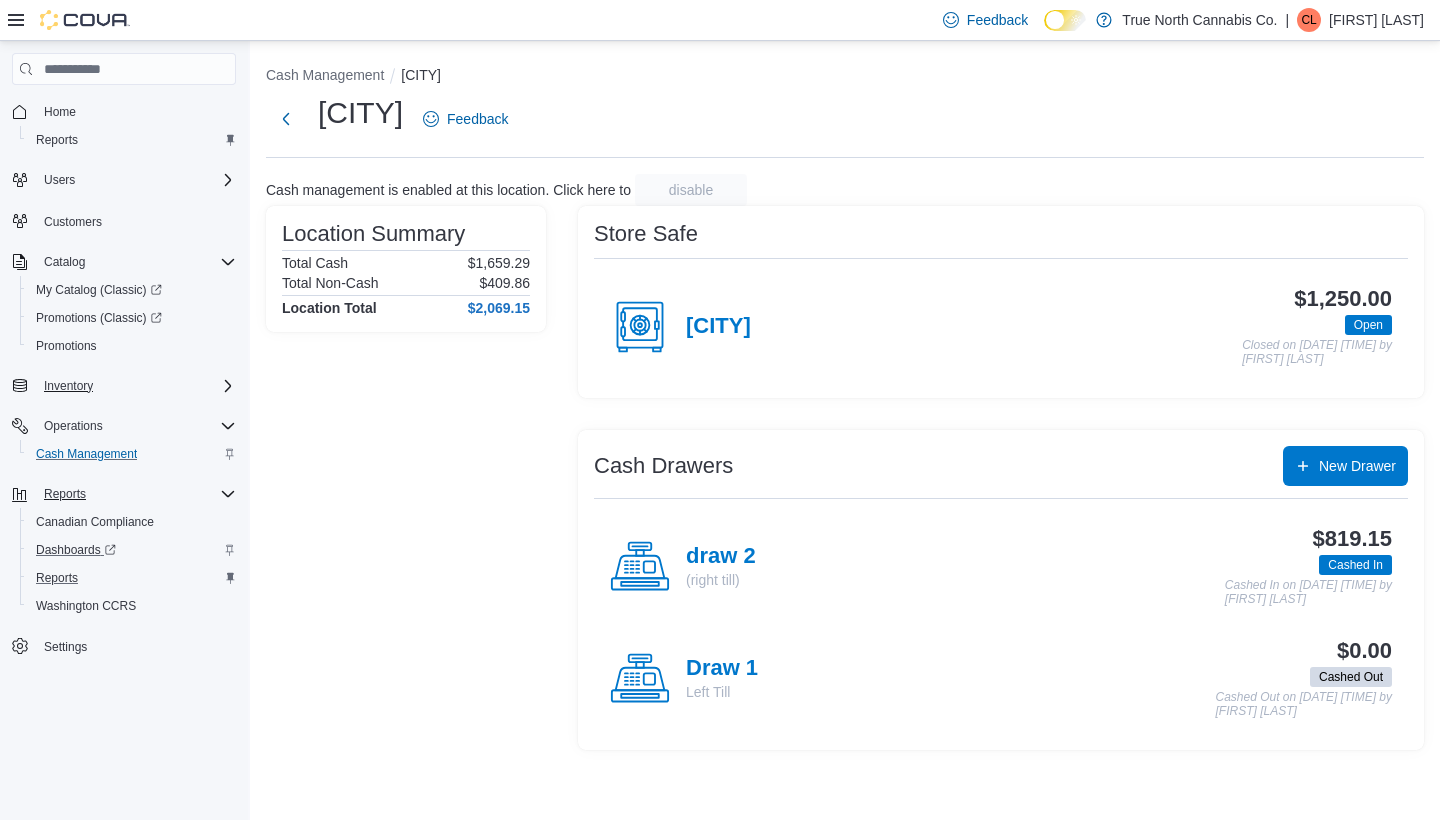 scroll, scrollTop: 0, scrollLeft: 0, axis: both 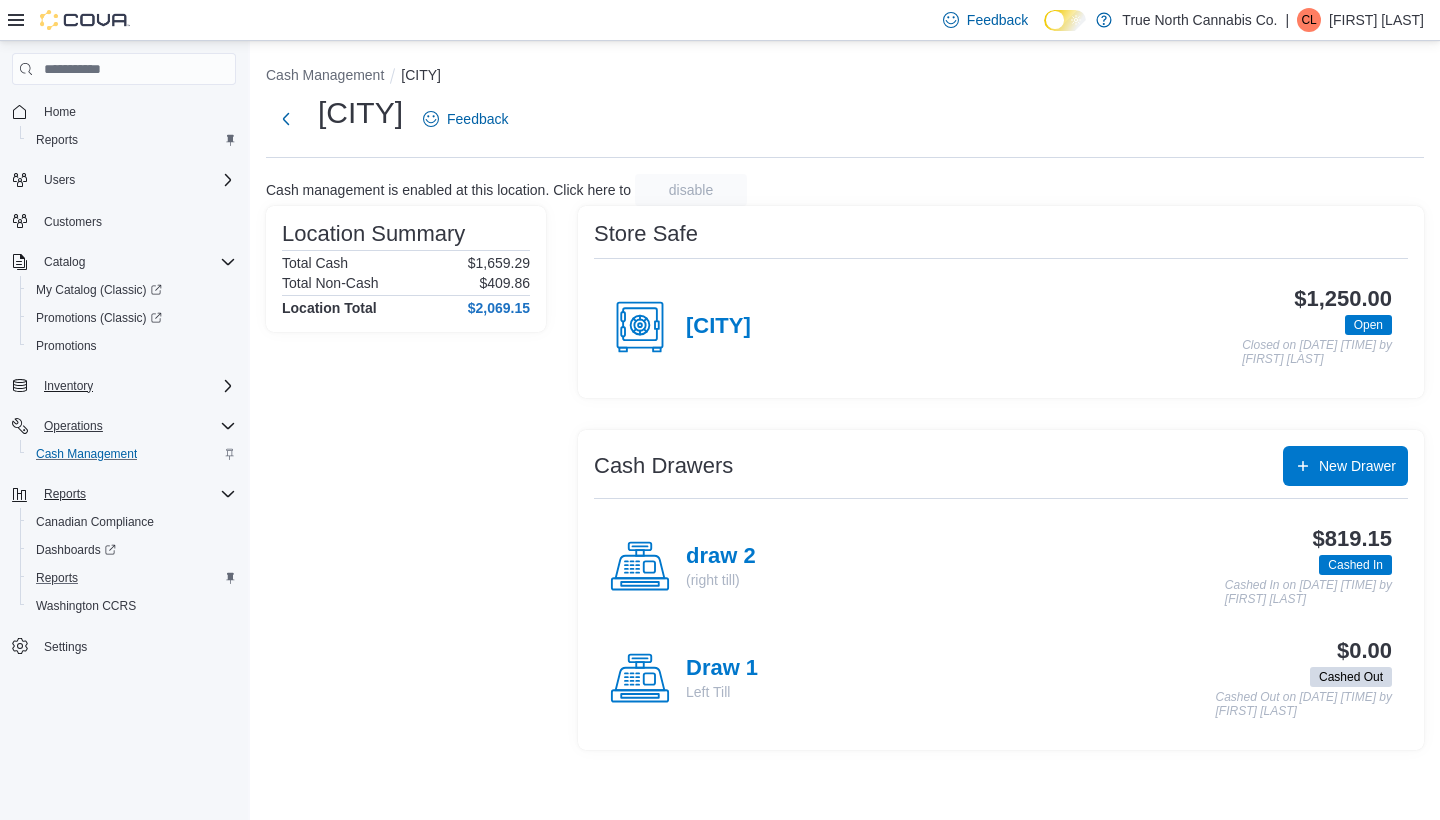 click on "Operations" at bounding box center (73, 426) 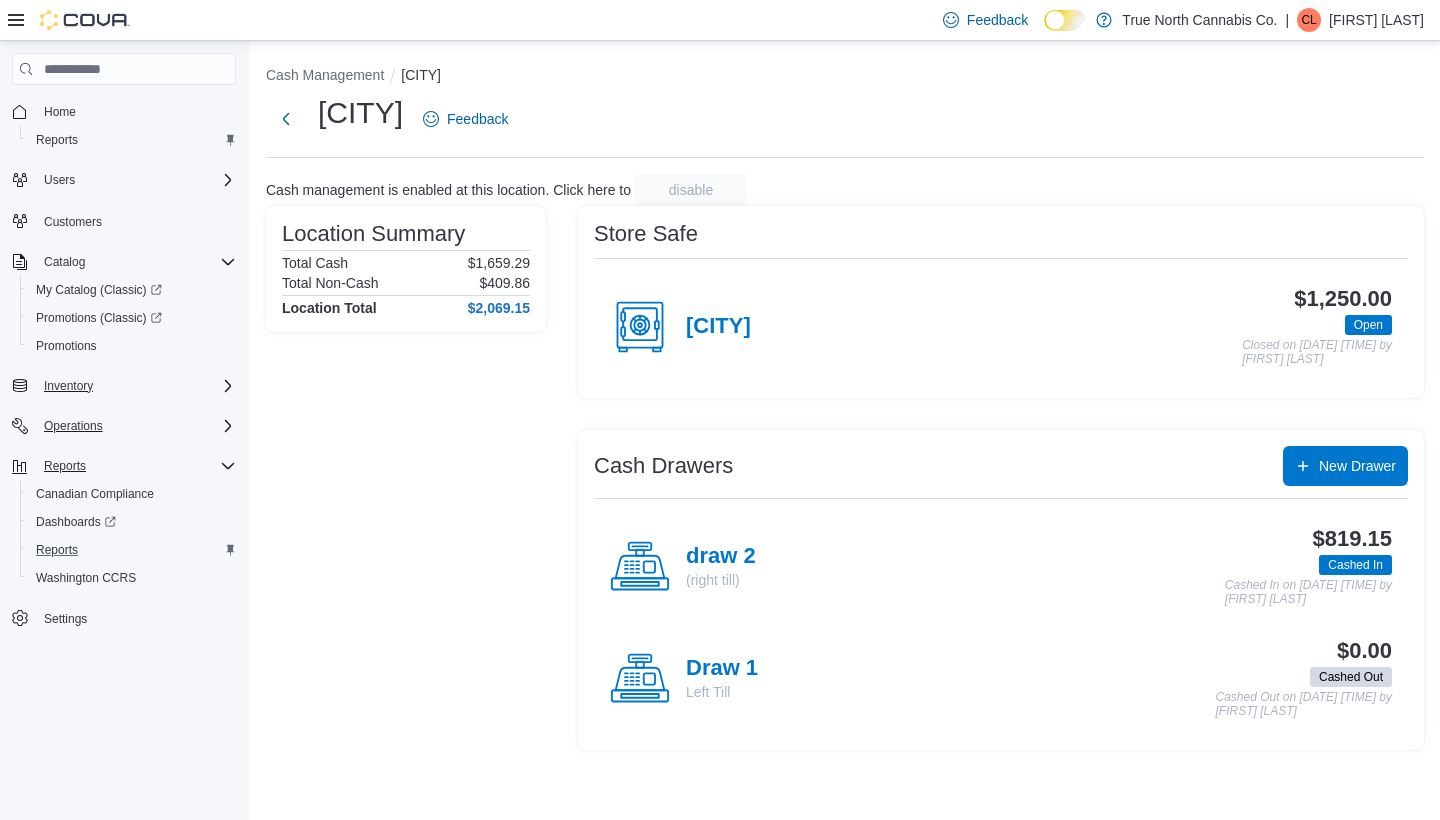click on "Reports" at bounding box center [136, 466] 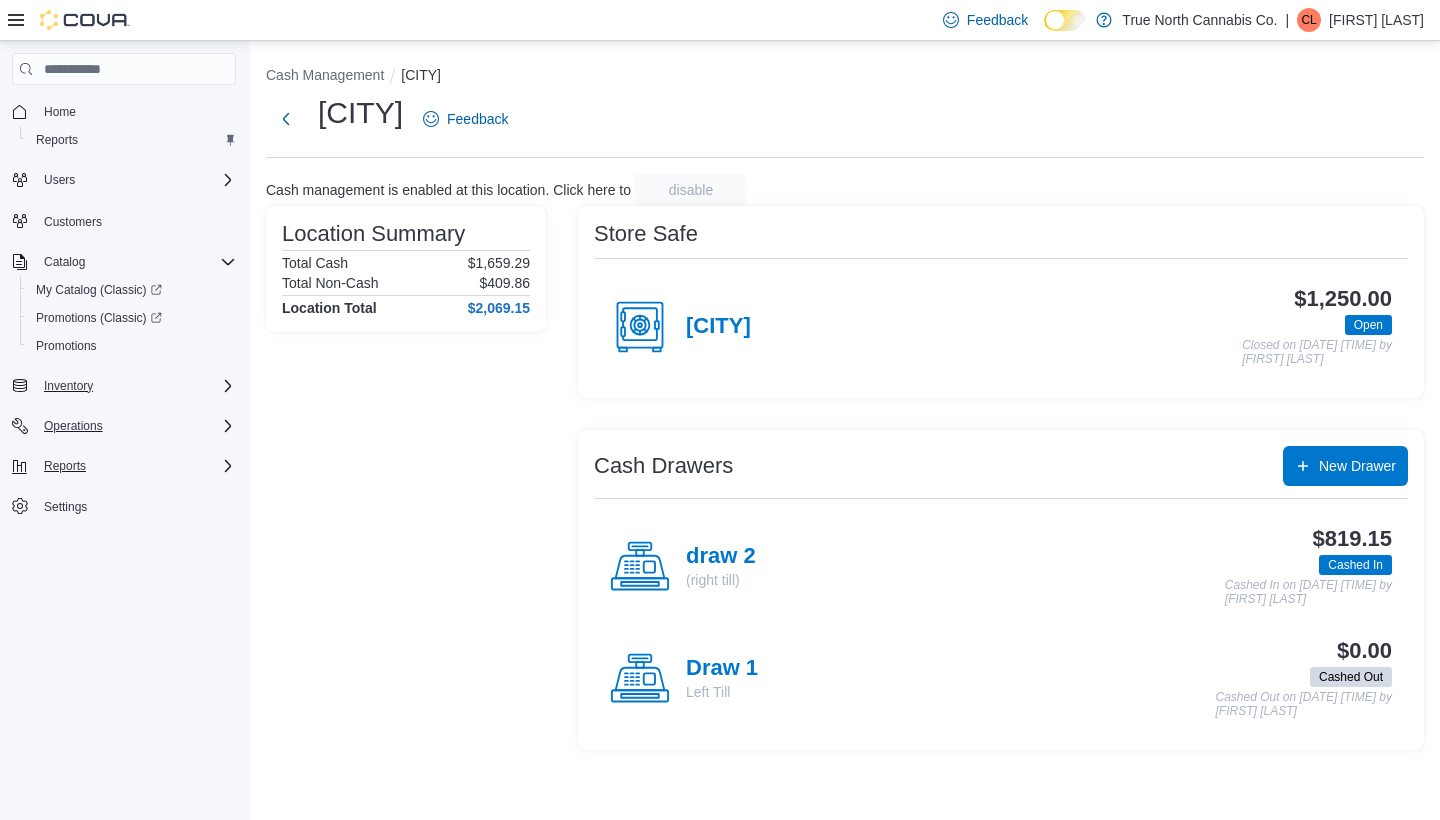 click on "Reports" at bounding box center (136, 466) 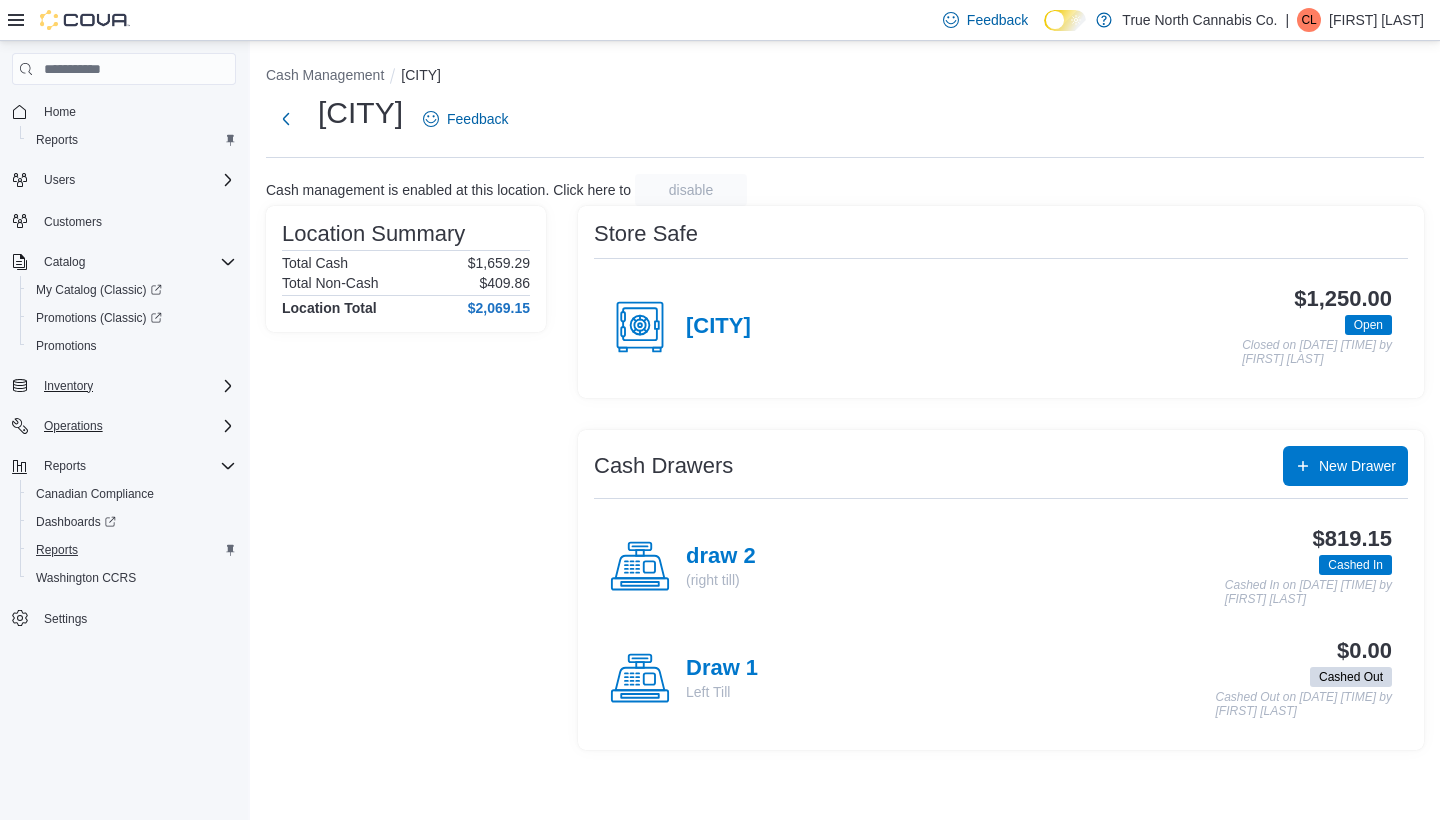 click on "Reports" at bounding box center (57, 550) 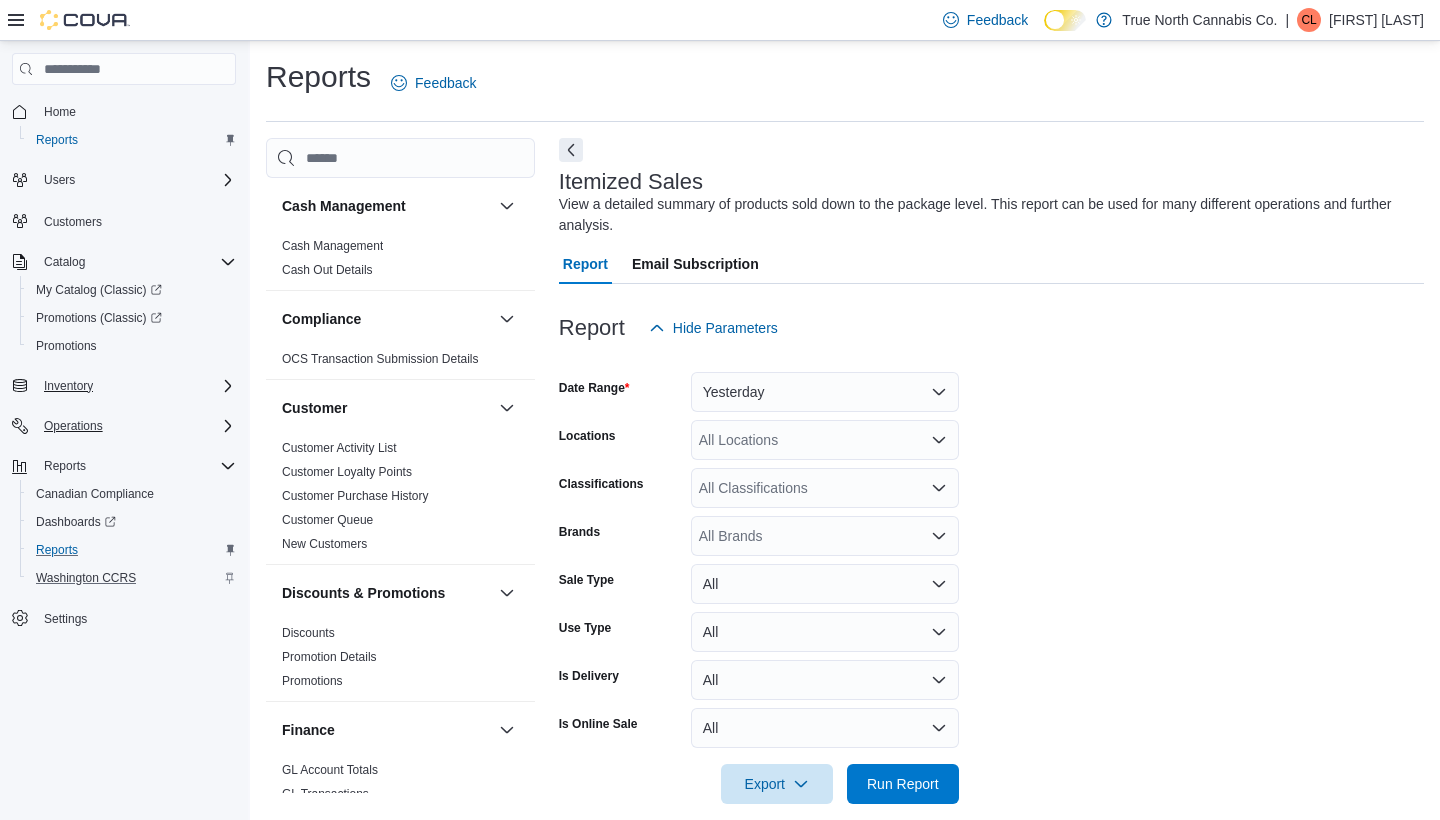 scroll, scrollTop: 23, scrollLeft: 0, axis: vertical 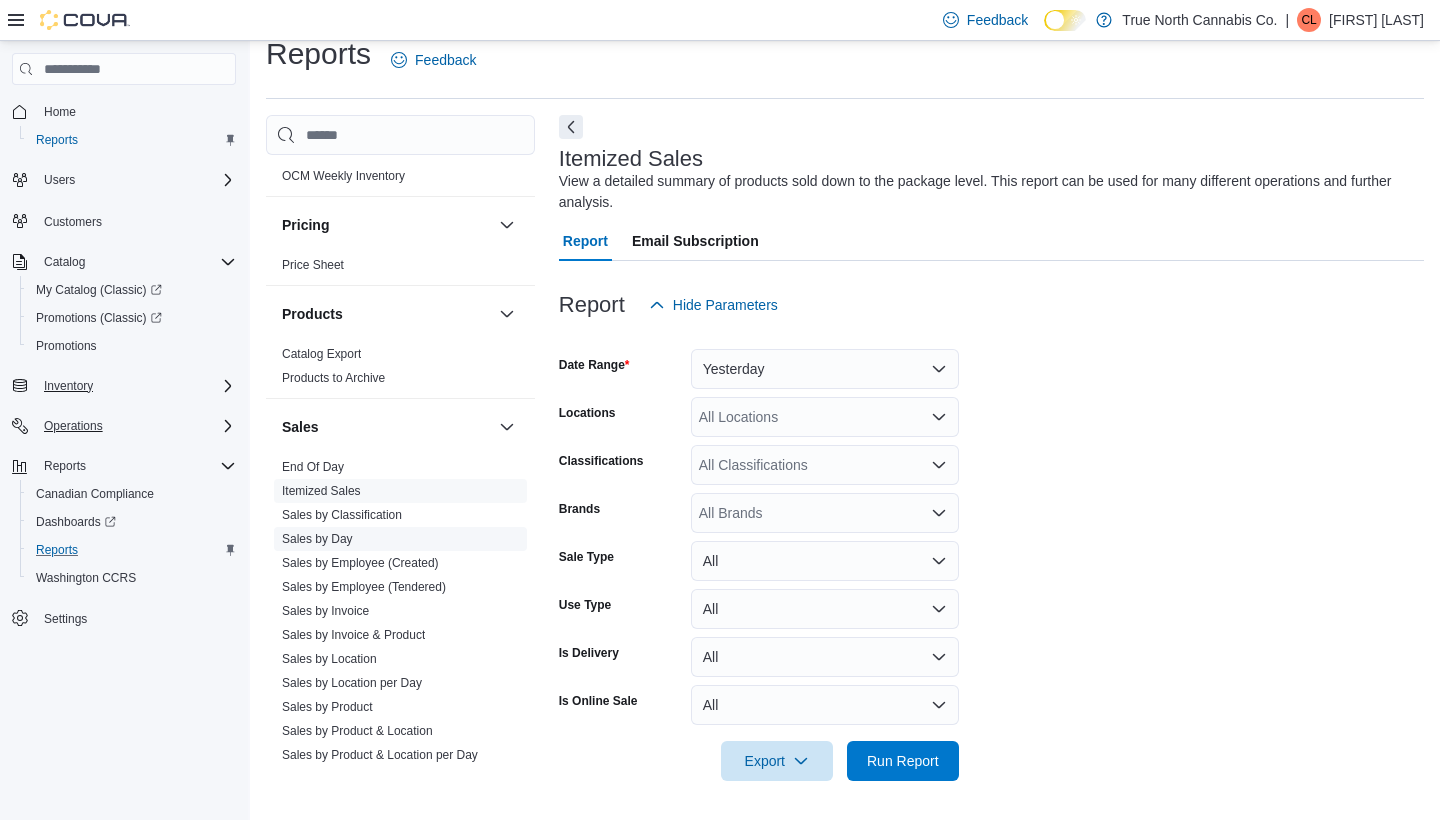 click on "Sales by Day" at bounding box center [400, 539] 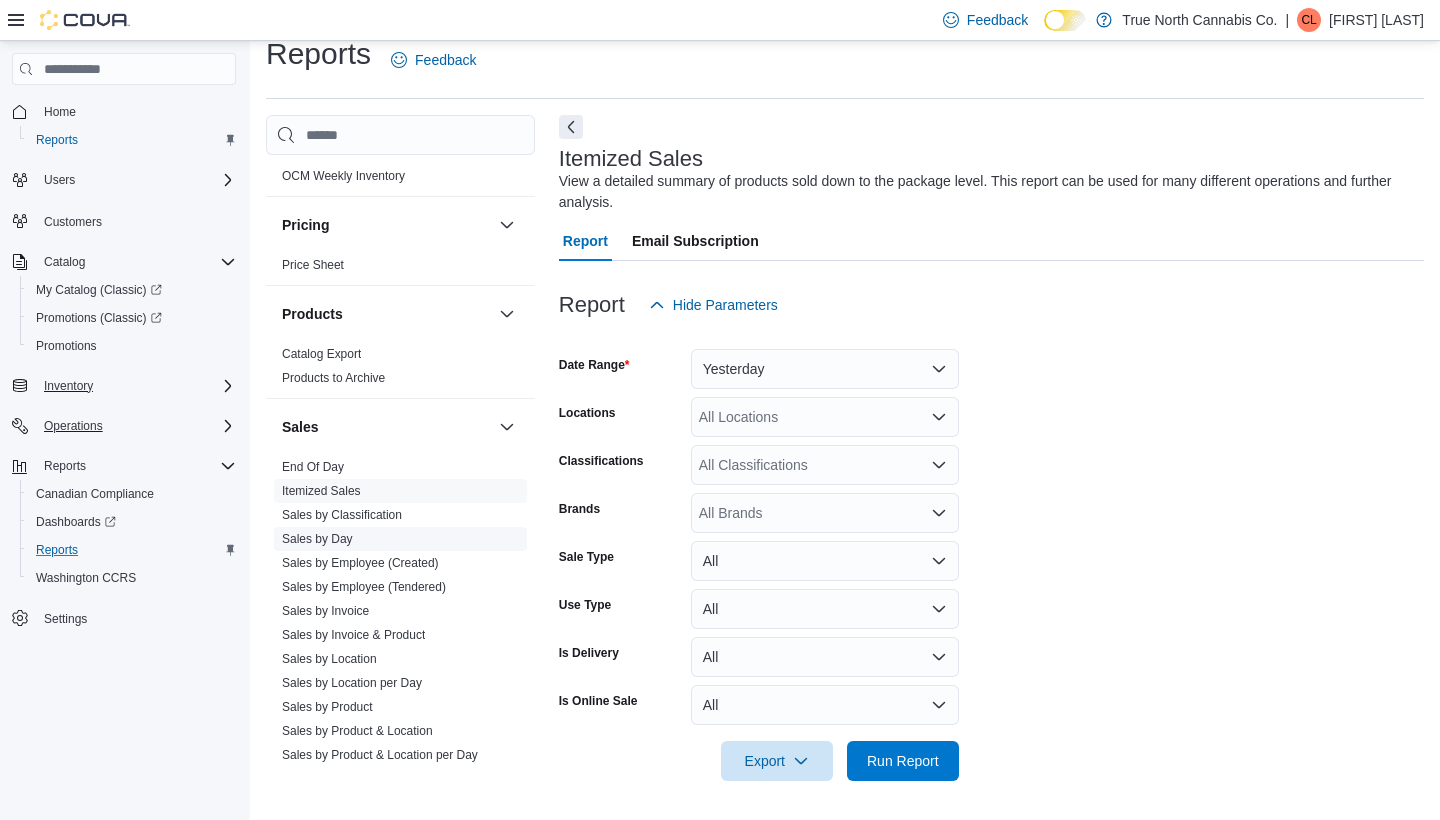 click on "Sales by Day" at bounding box center [317, 539] 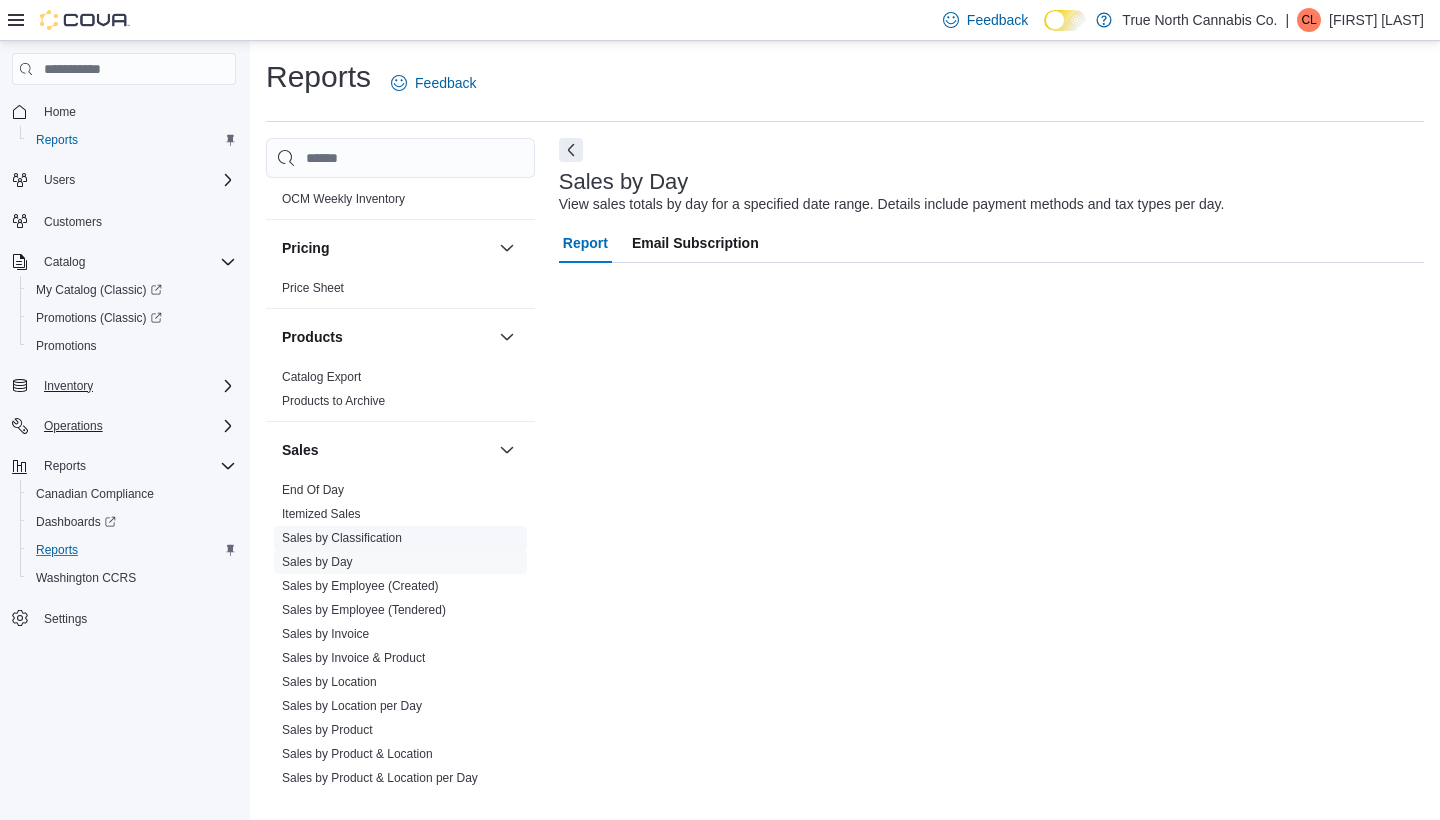 scroll, scrollTop: 0, scrollLeft: 0, axis: both 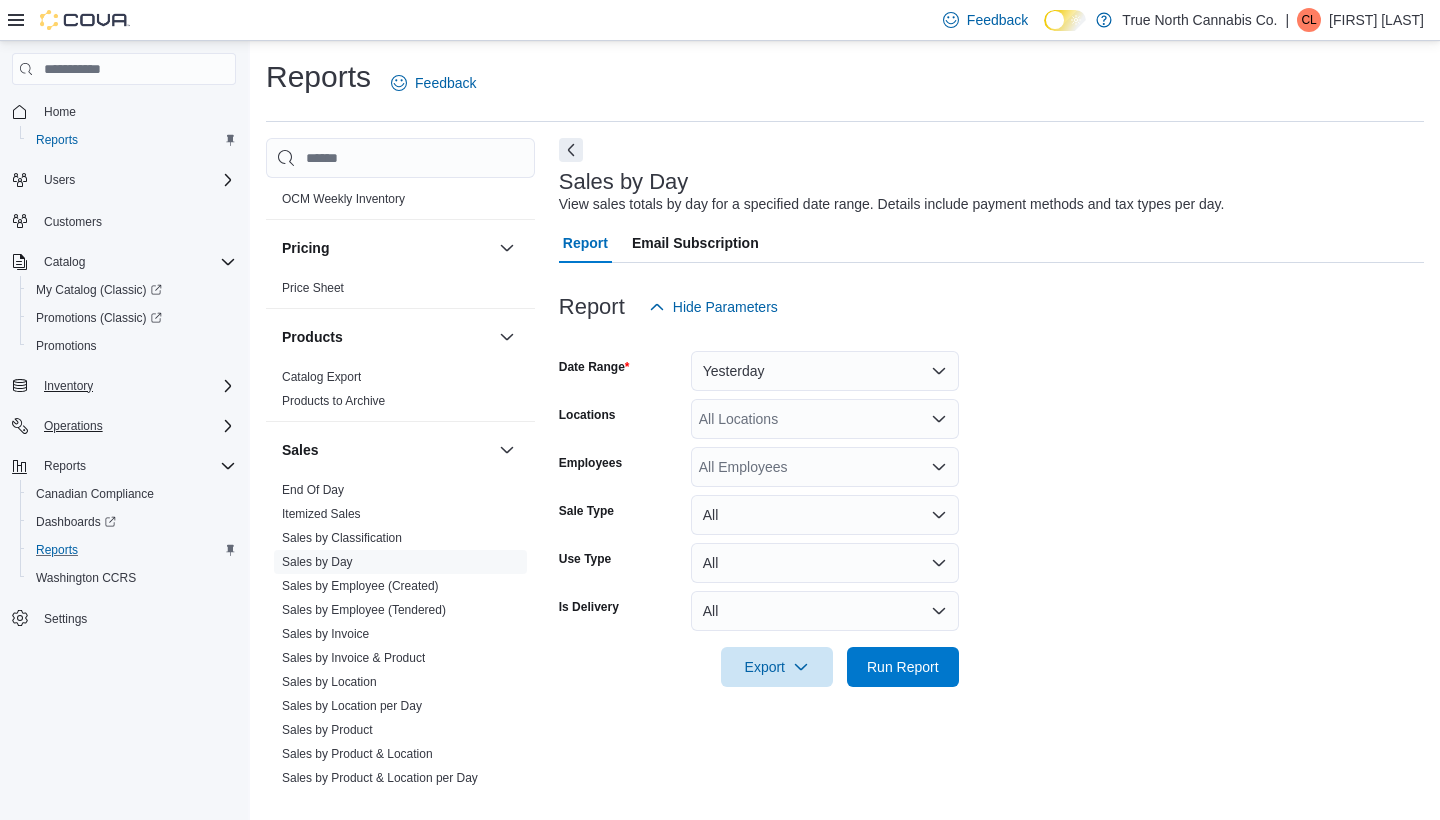 click on "Yesterday" at bounding box center (825, 371) 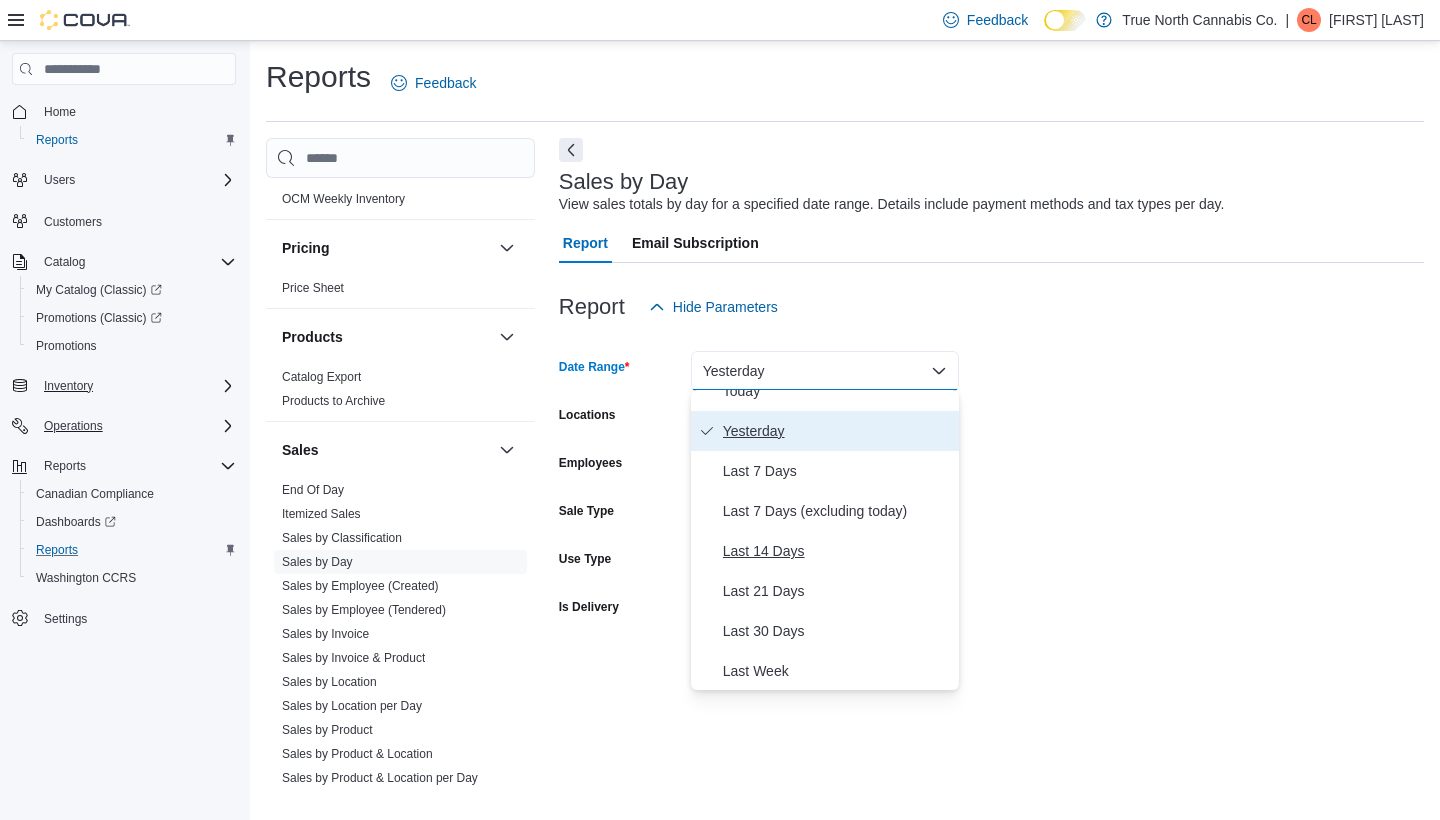 scroll, scrollTop: 70, scrollLeft: 0, axis: vertical 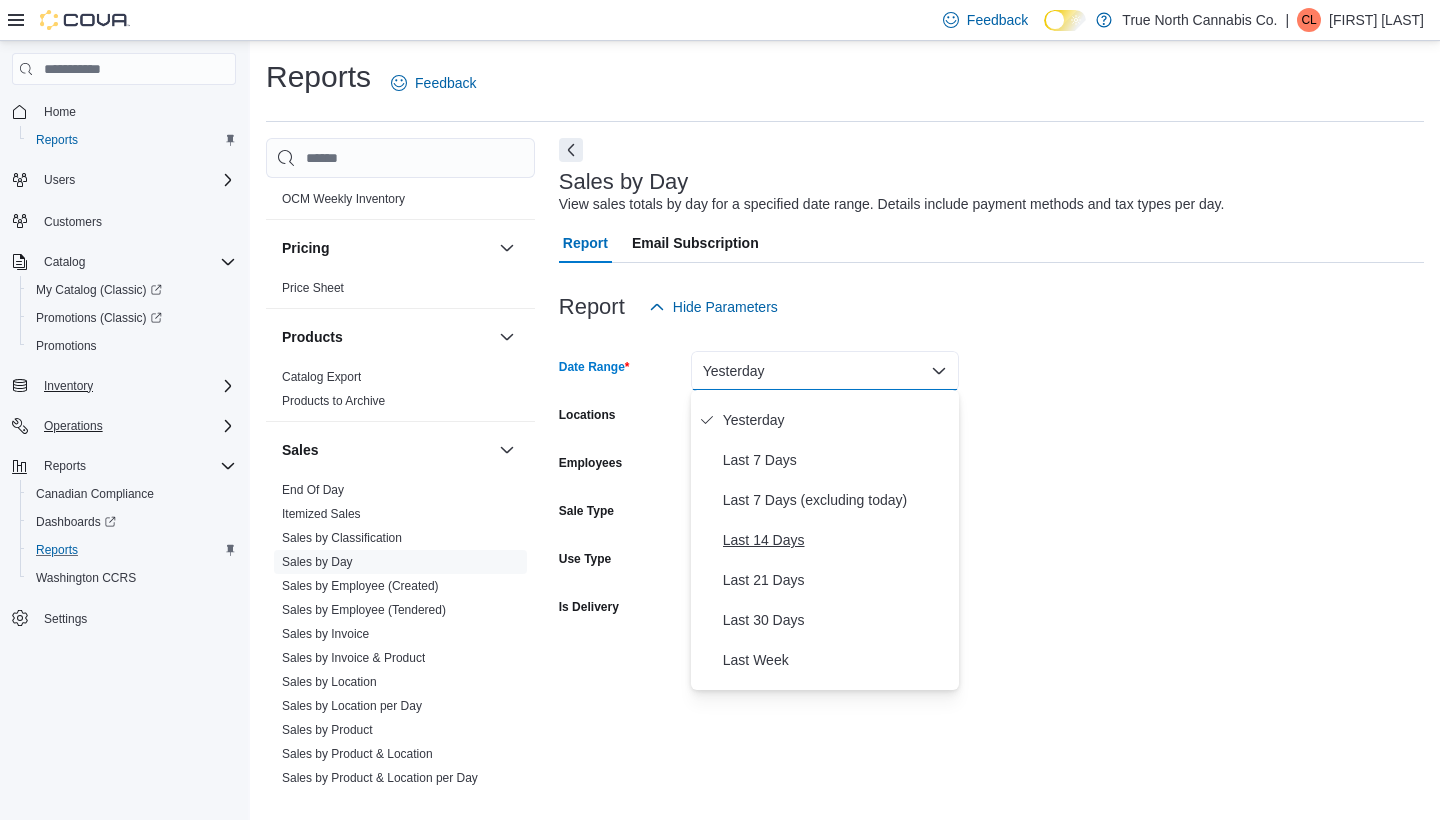 click on "Last 14 Days" at bounding box center [837, 540] 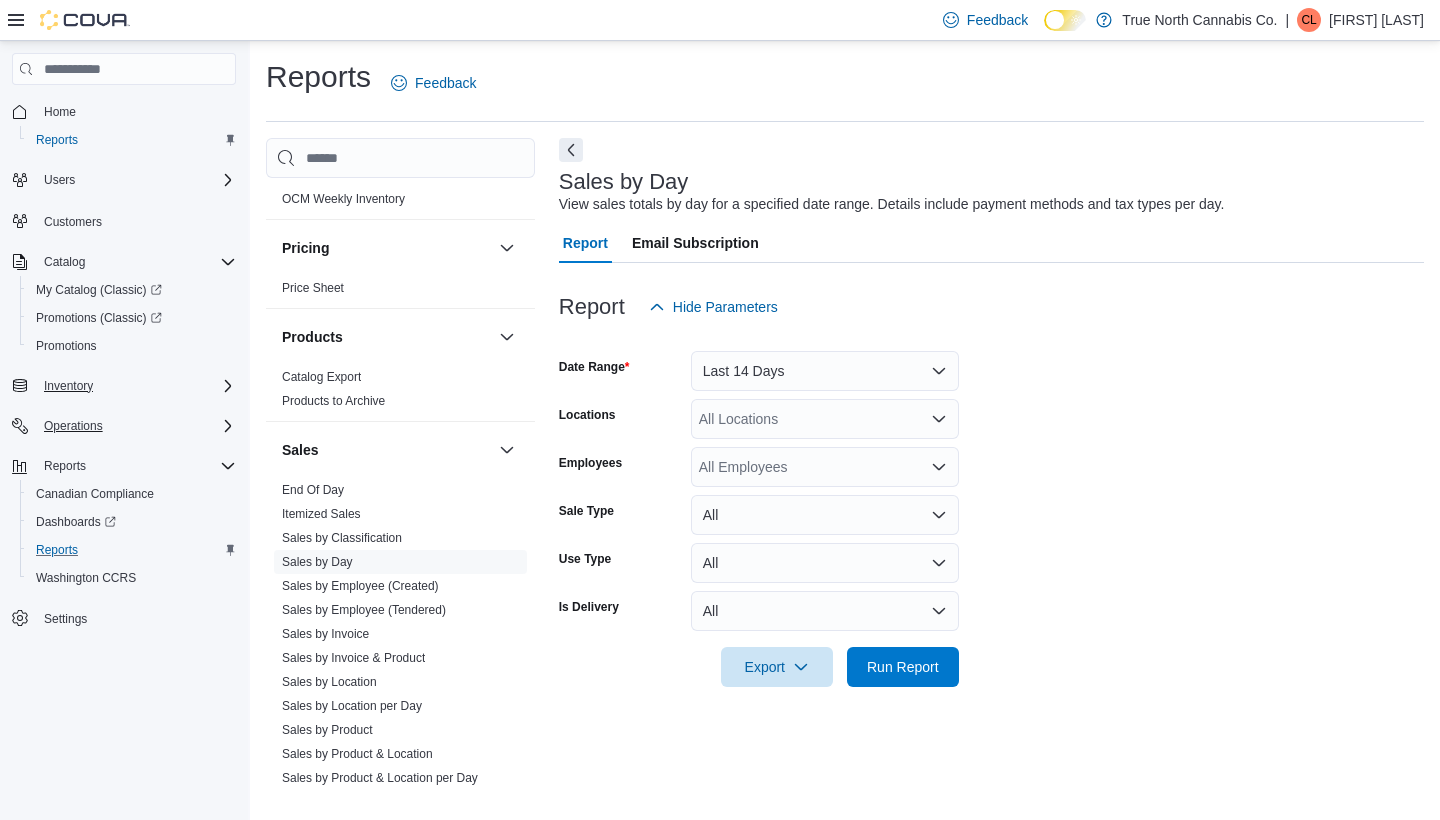 click on "All Locations" at bounding box center (825, 419) 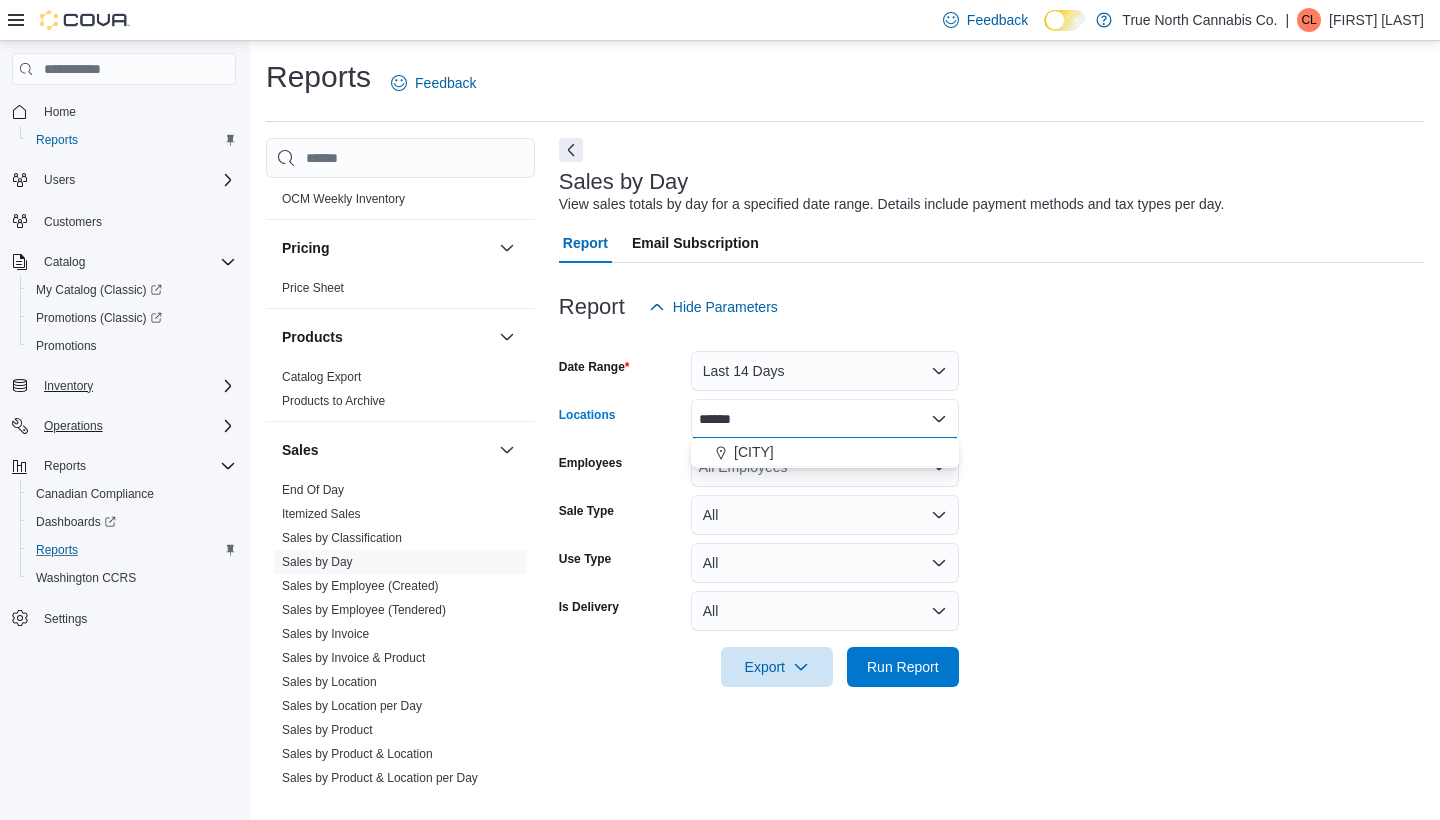 type on "*******" 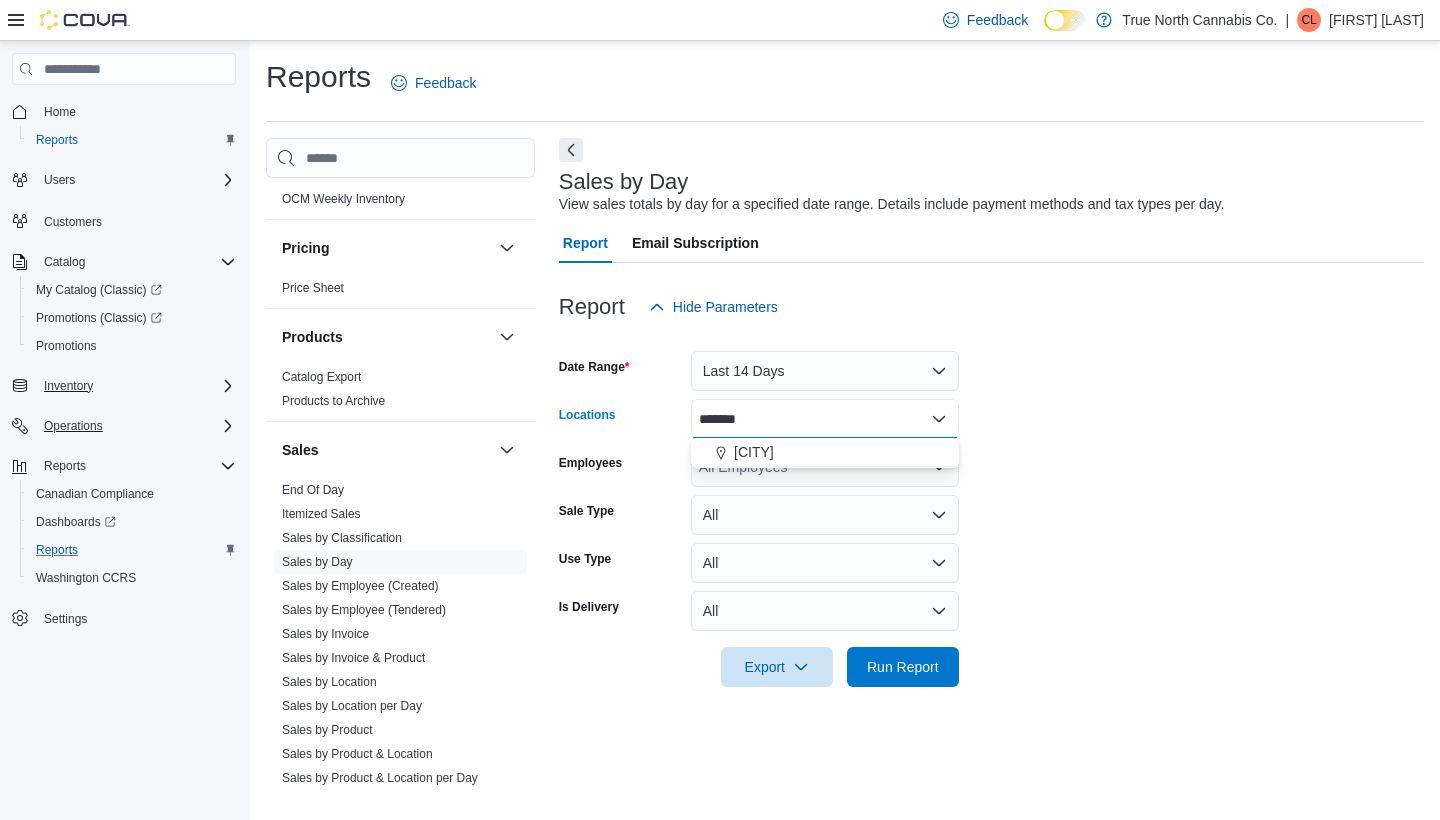 type 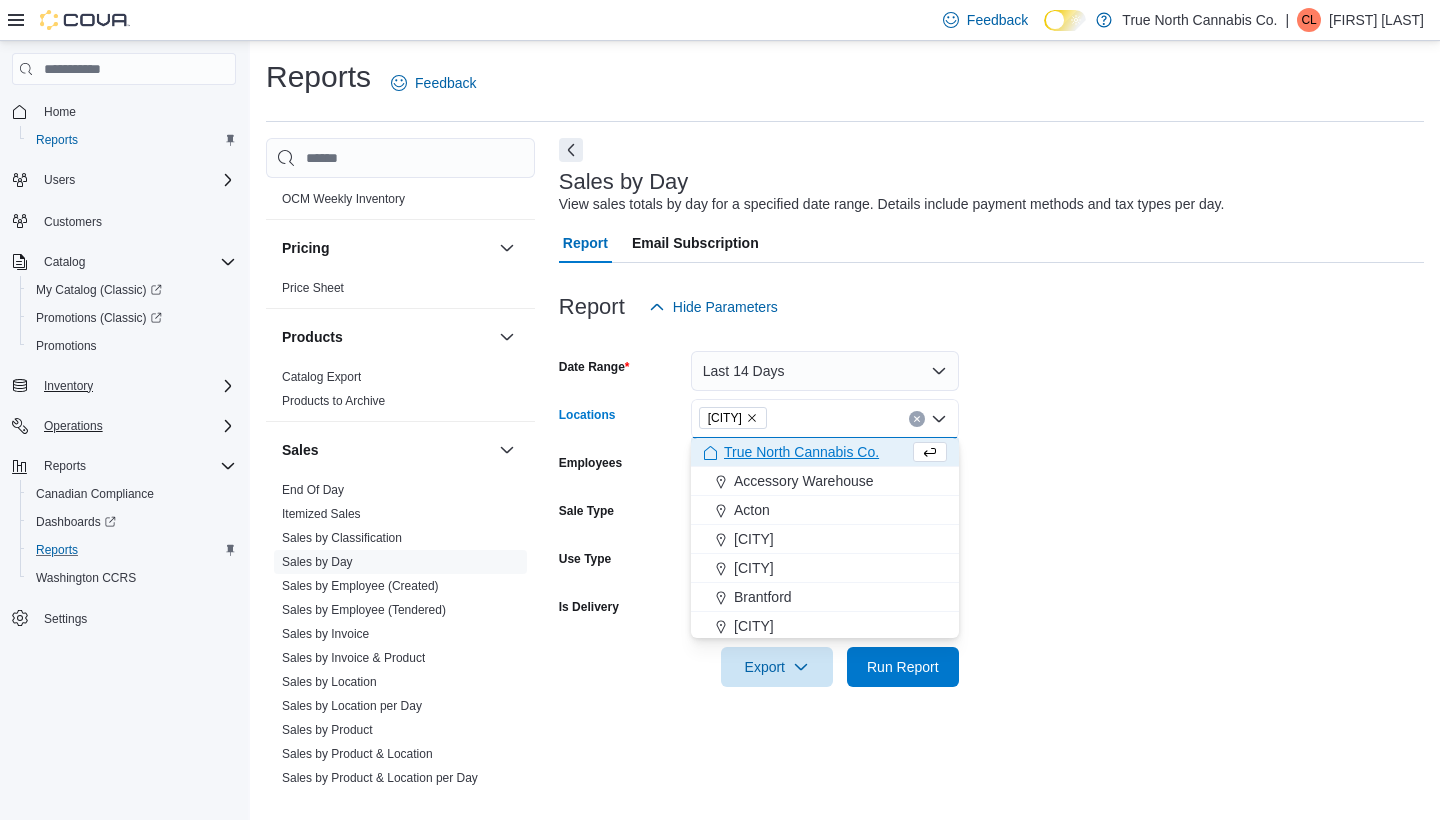 click on "Date Range Last 14 Days Locations [CITY] Combo box. Selected. [CITY]. Press Backspace to delete [CITY]. Combo box input. All Locations. Type some text or, to display a list of choices, press Down Arrow. To exit the list of choices, press Escape. Employees All Employees Sale Type All Use Type All Is Delivery All Export  Run Report" at bounding box center [991, 507] 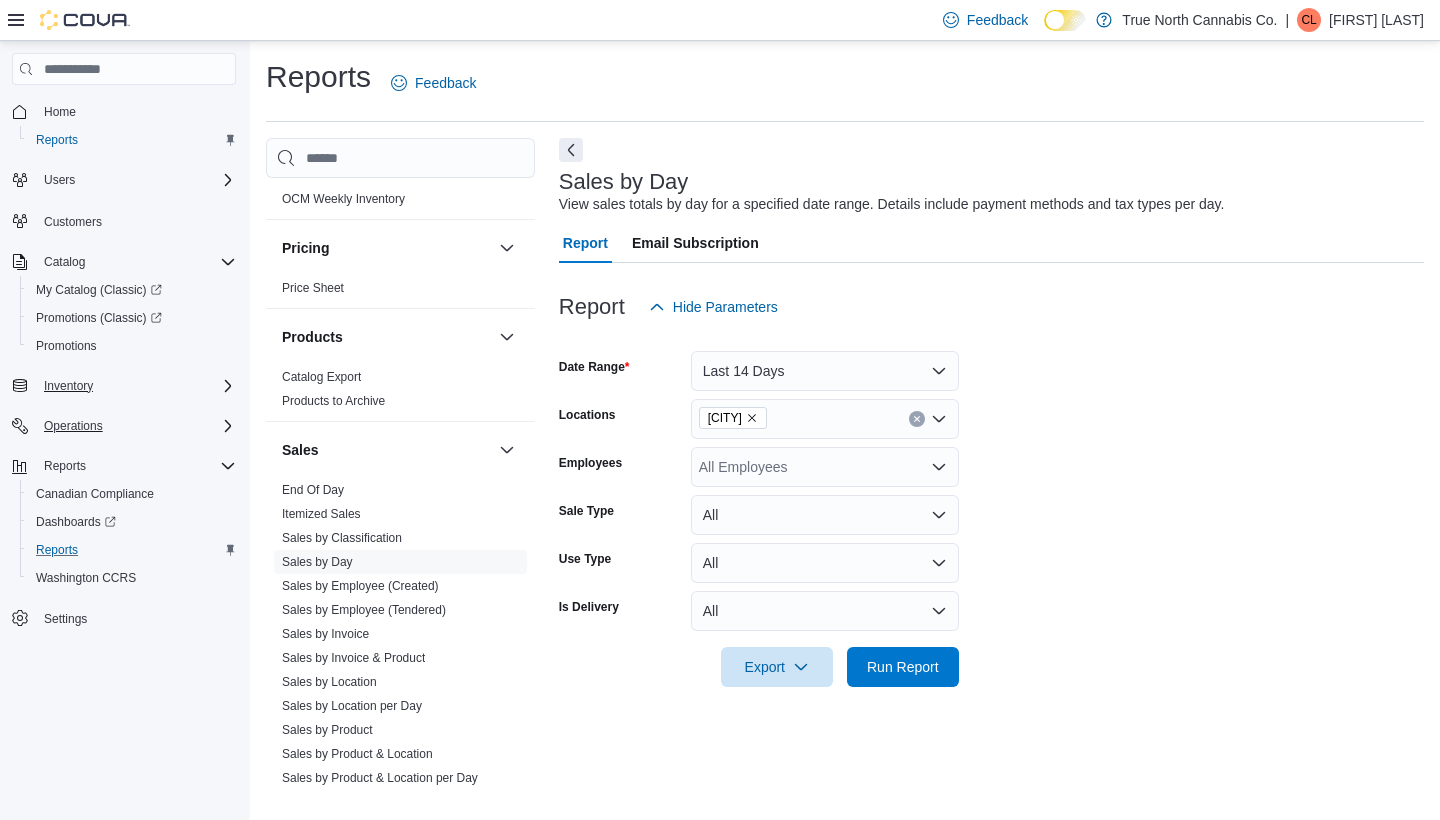 click on "All Employees" at bounding box center [825, 467] 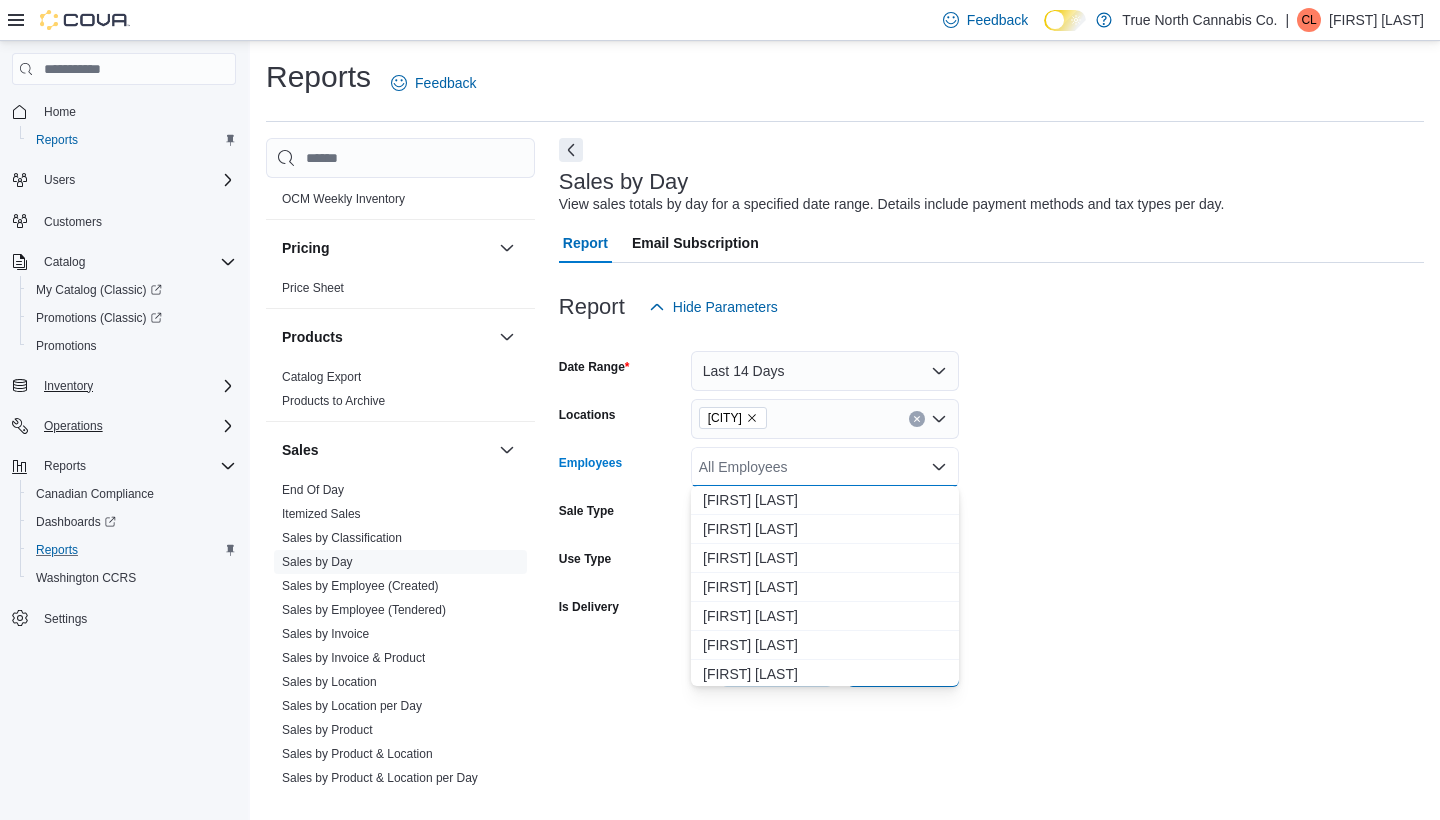 type on "*" 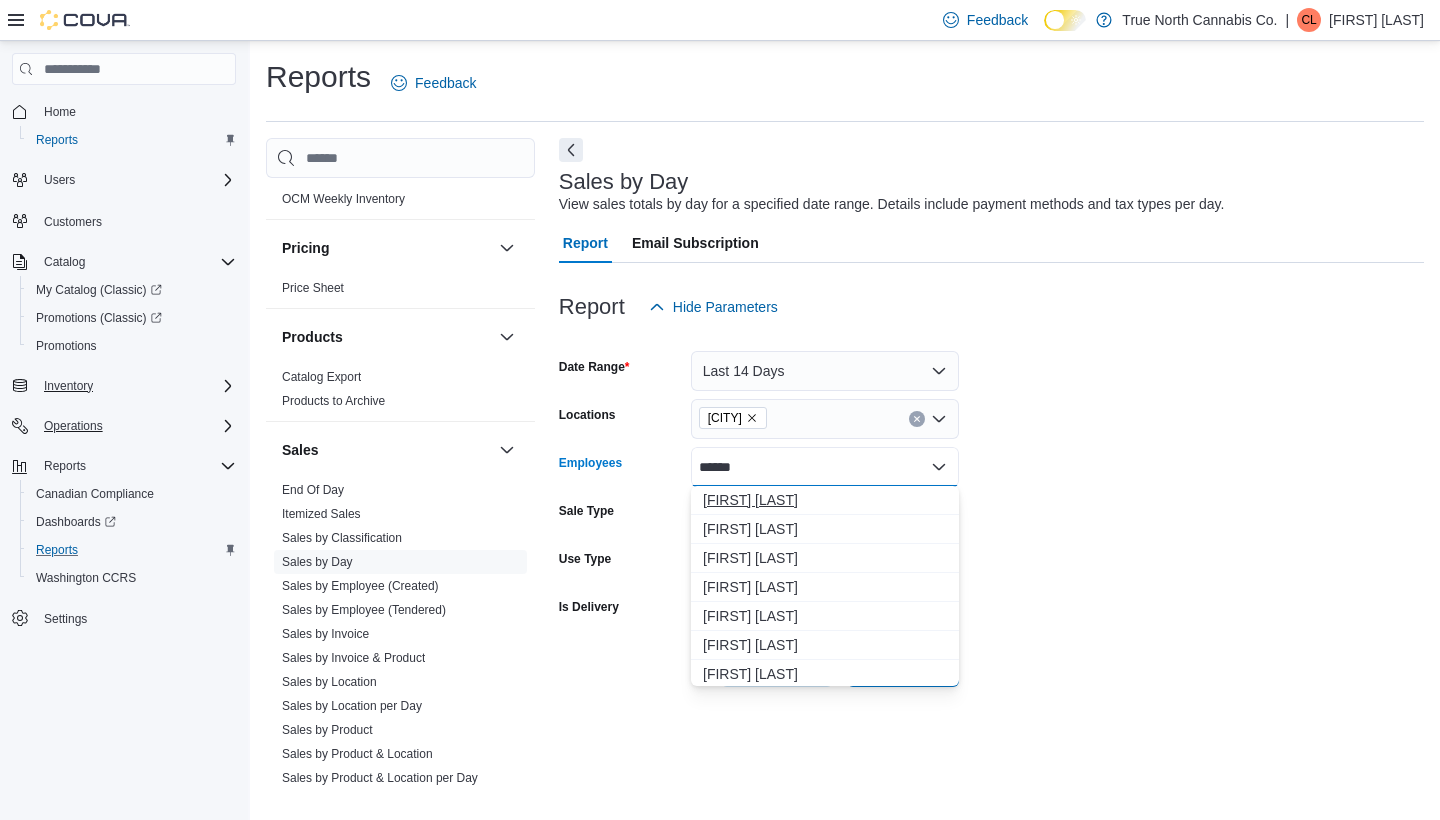 type on "******" 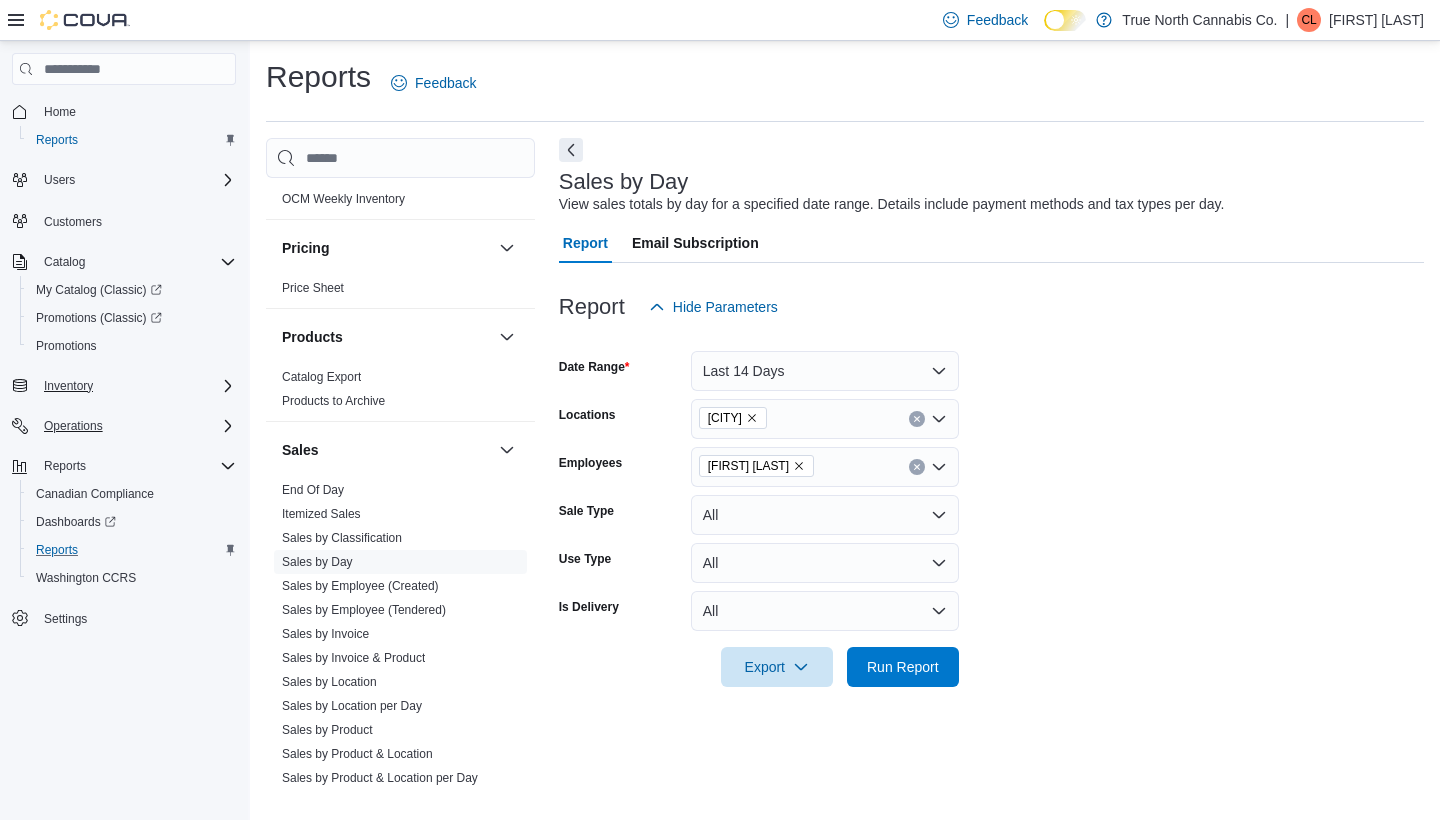 click on "Date Range Last 14 Days Locations Sudbury Employees [FIRST] [LAST] Sale Type All Use Type All Is Delivery All Export Run Report" at bounding box center [991, 507] 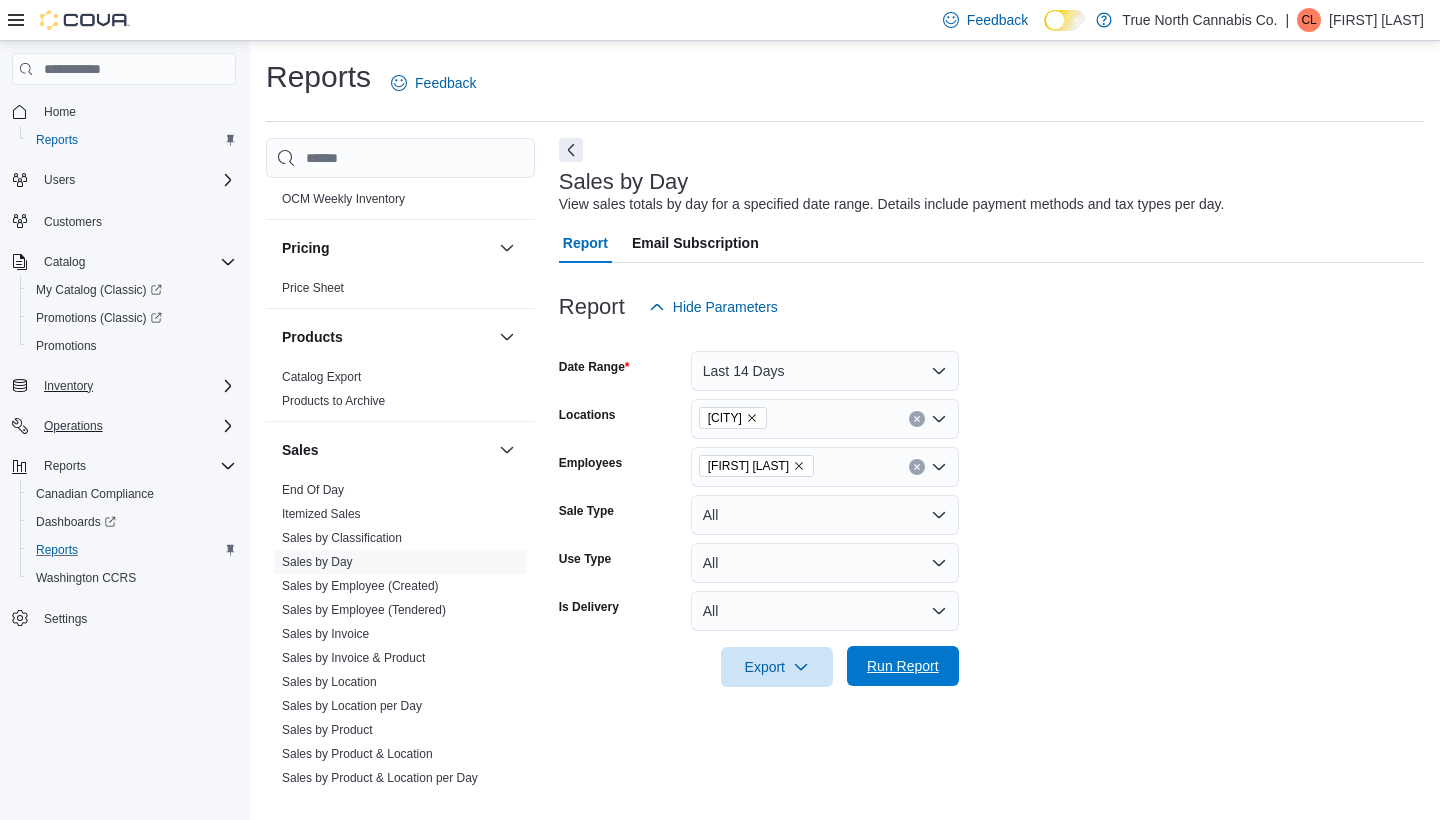 click on "Run Report" at bounding box center [903, 666] 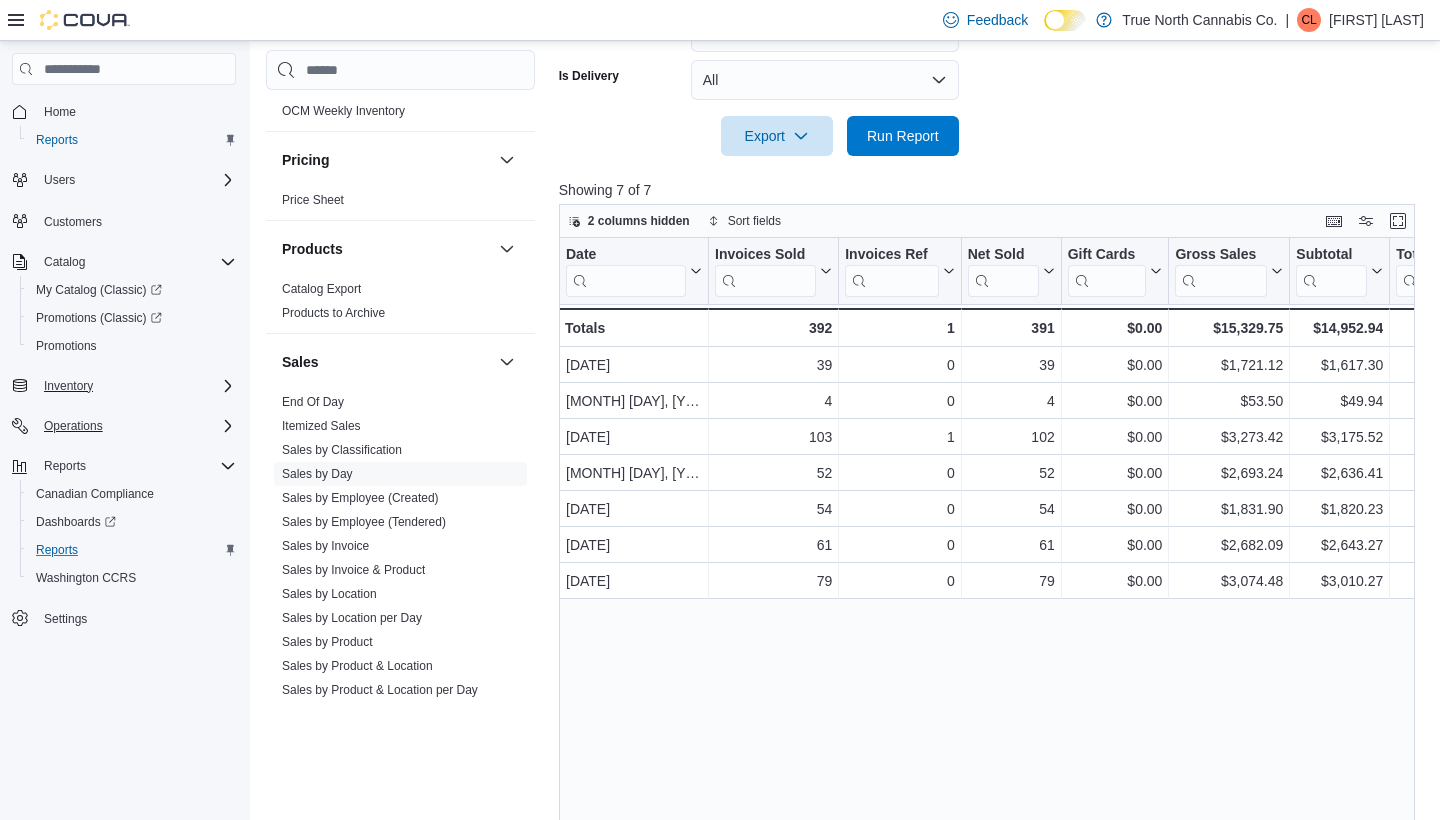 scroll, scrollTop: 534, scrollLeft: 0, axis: vertical 